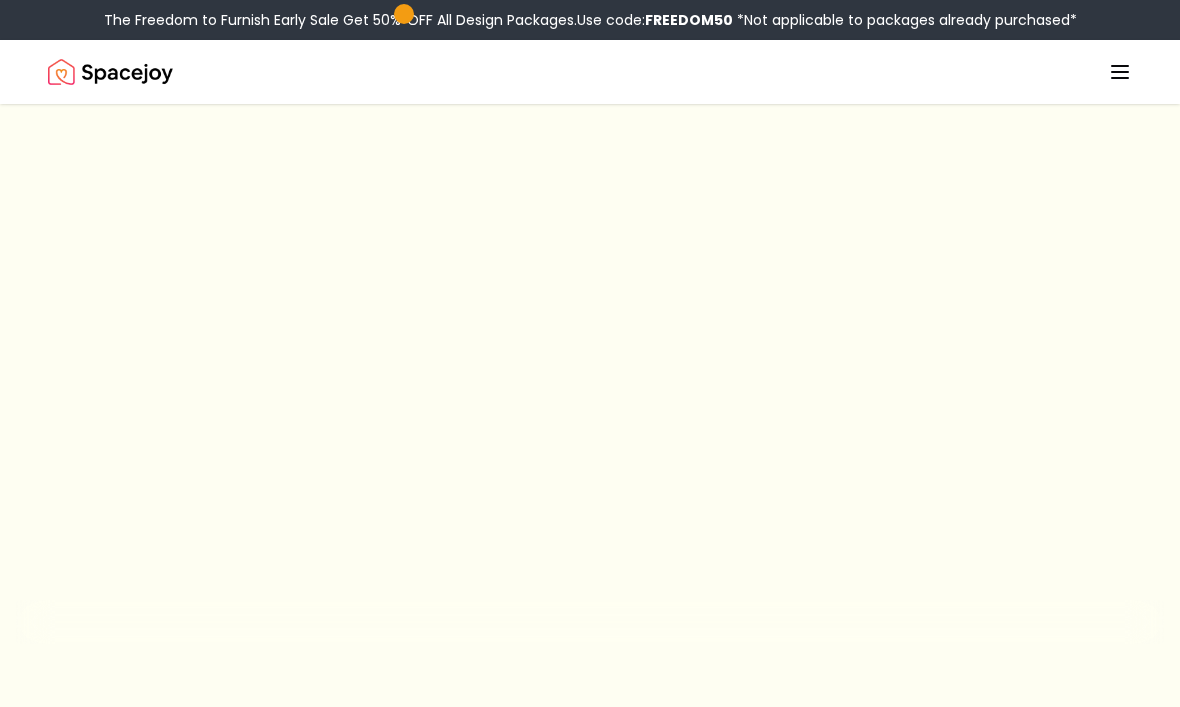 scroll, scrollTop: 0, scrollLeft: 0, axis: both 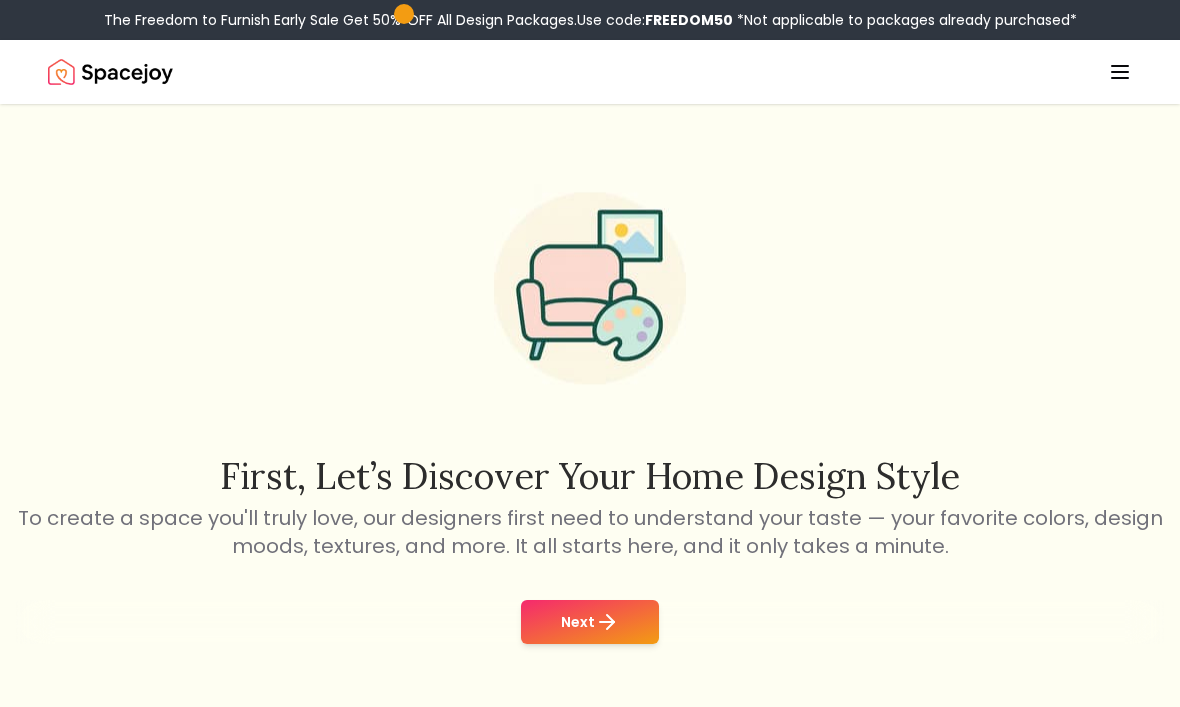click 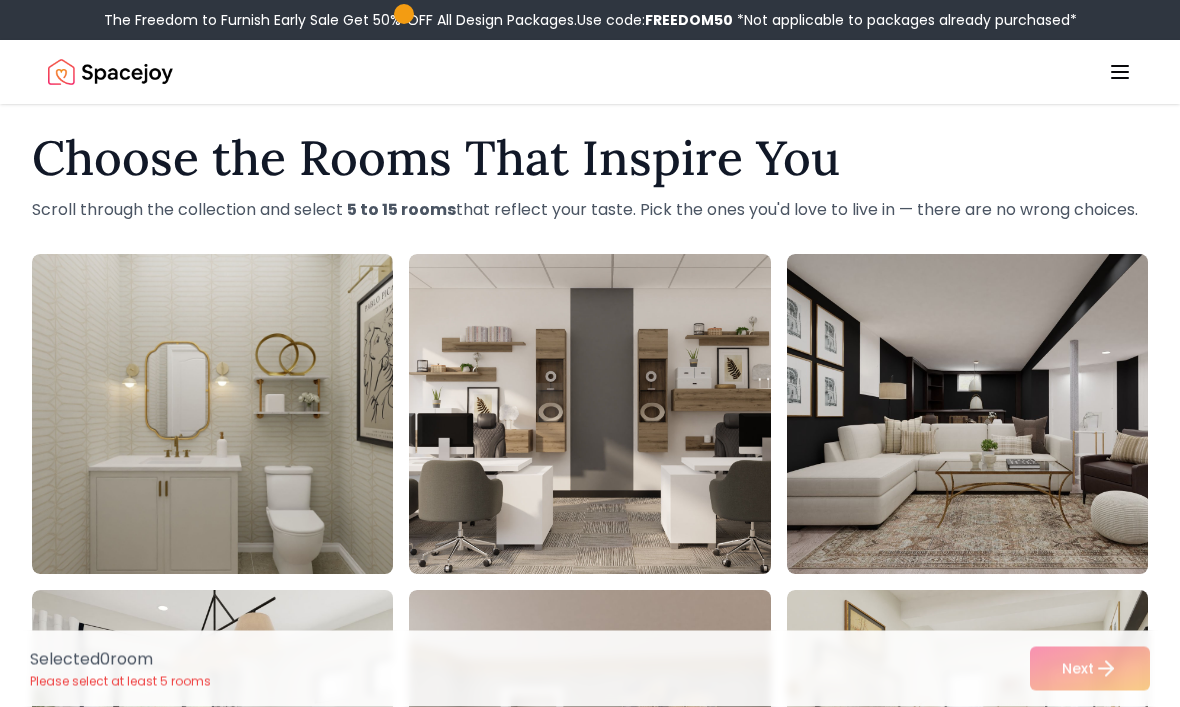scroll, scrollTop: 0, scrollLeft: 0, axis: both 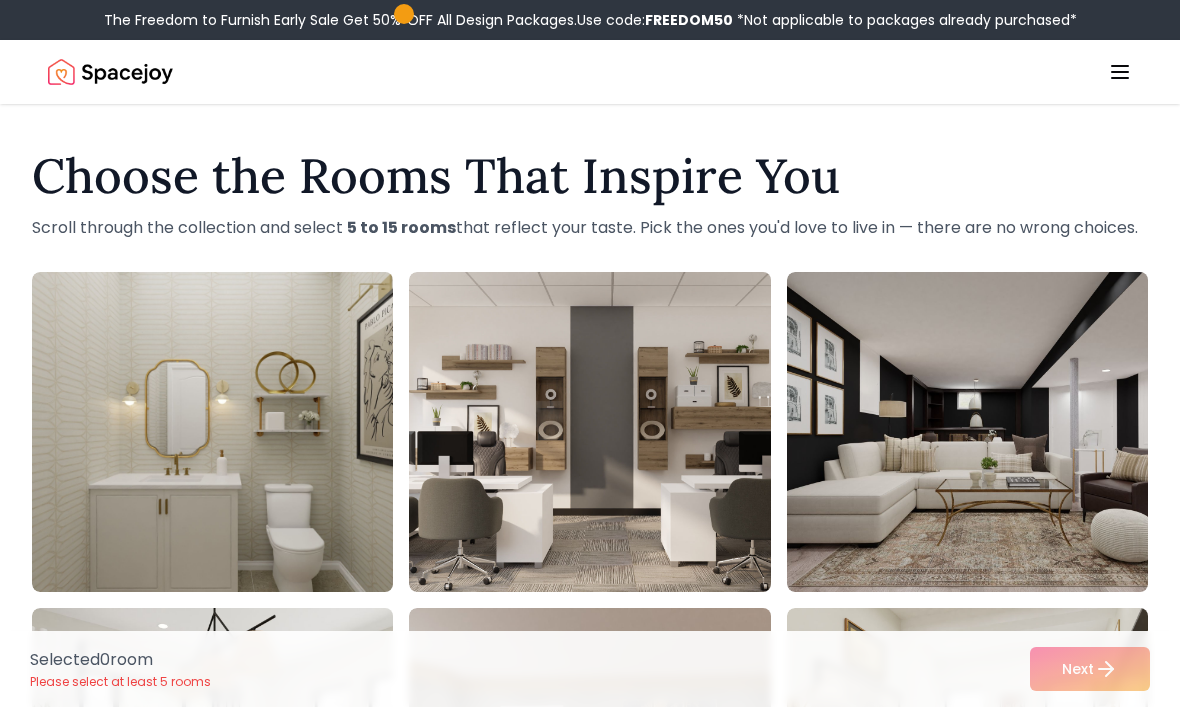 click 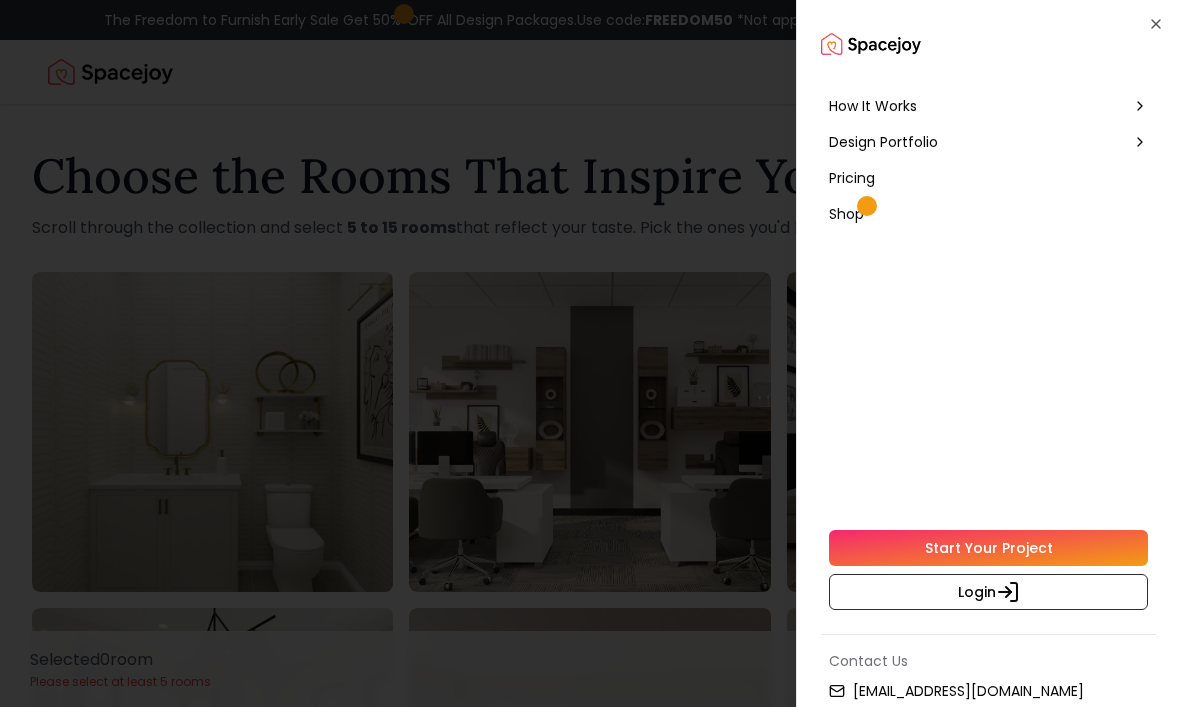 click on "Start Your Project" at bounding box center (988, 548) 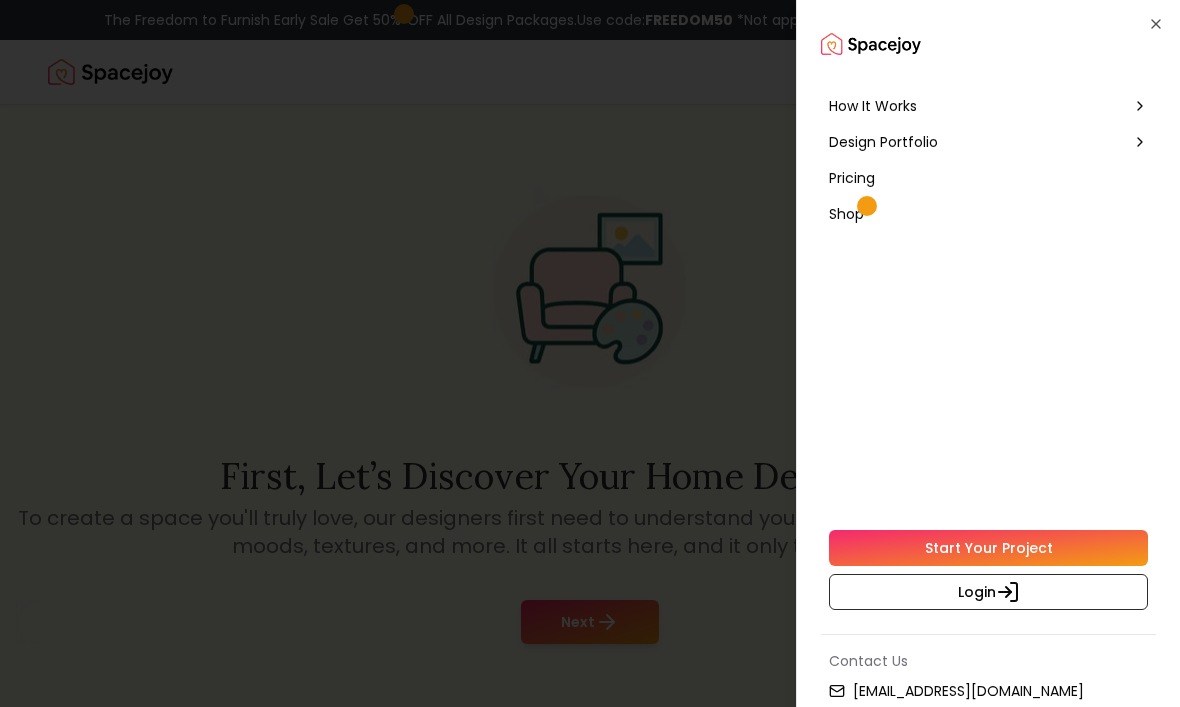click 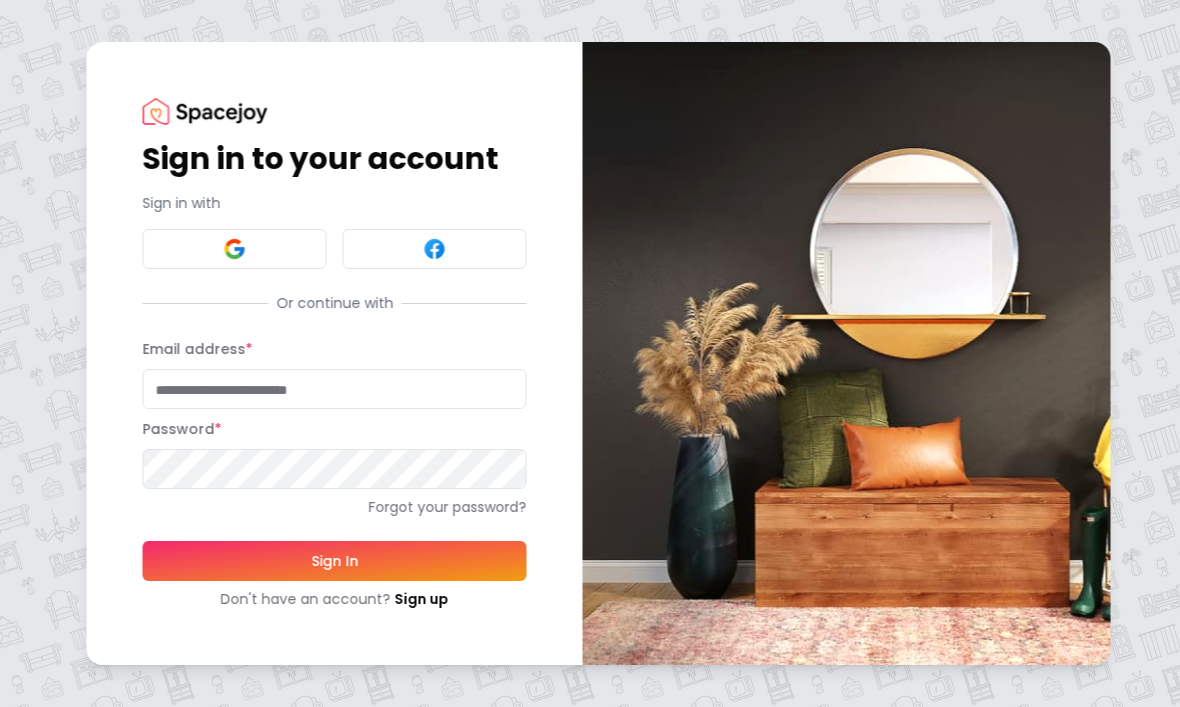 click at bounding box center (846, 353) 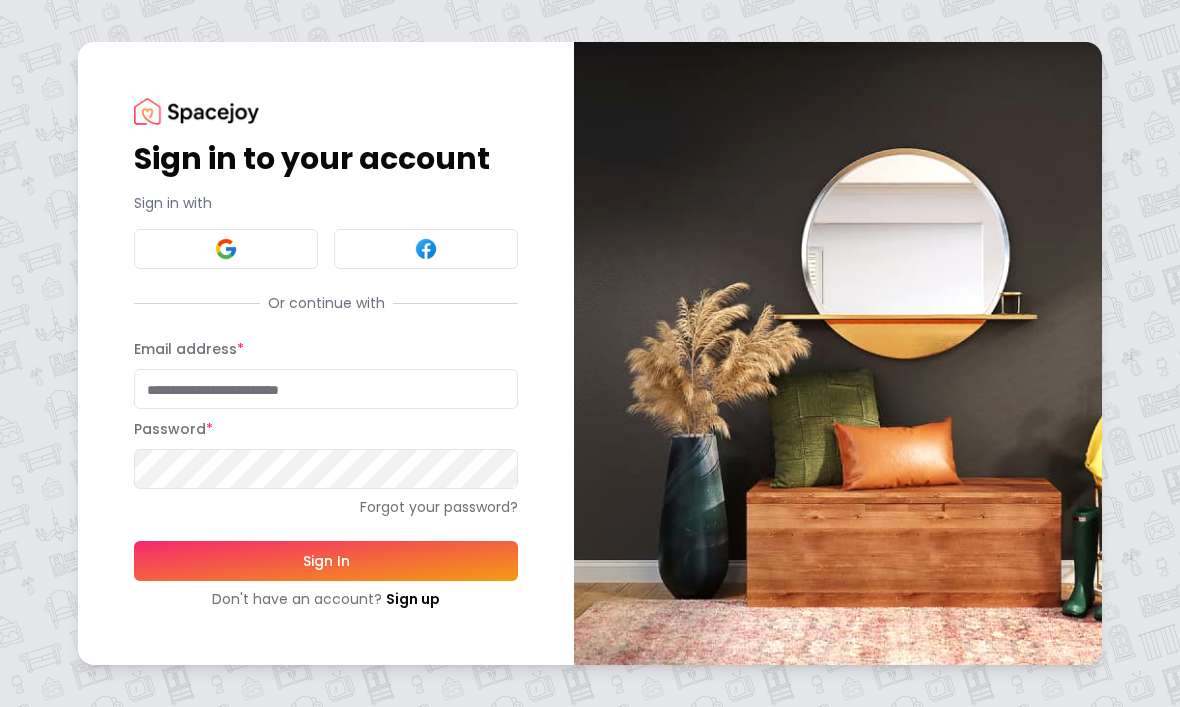 click on "Email address  *" at bounding box center [326, 389] 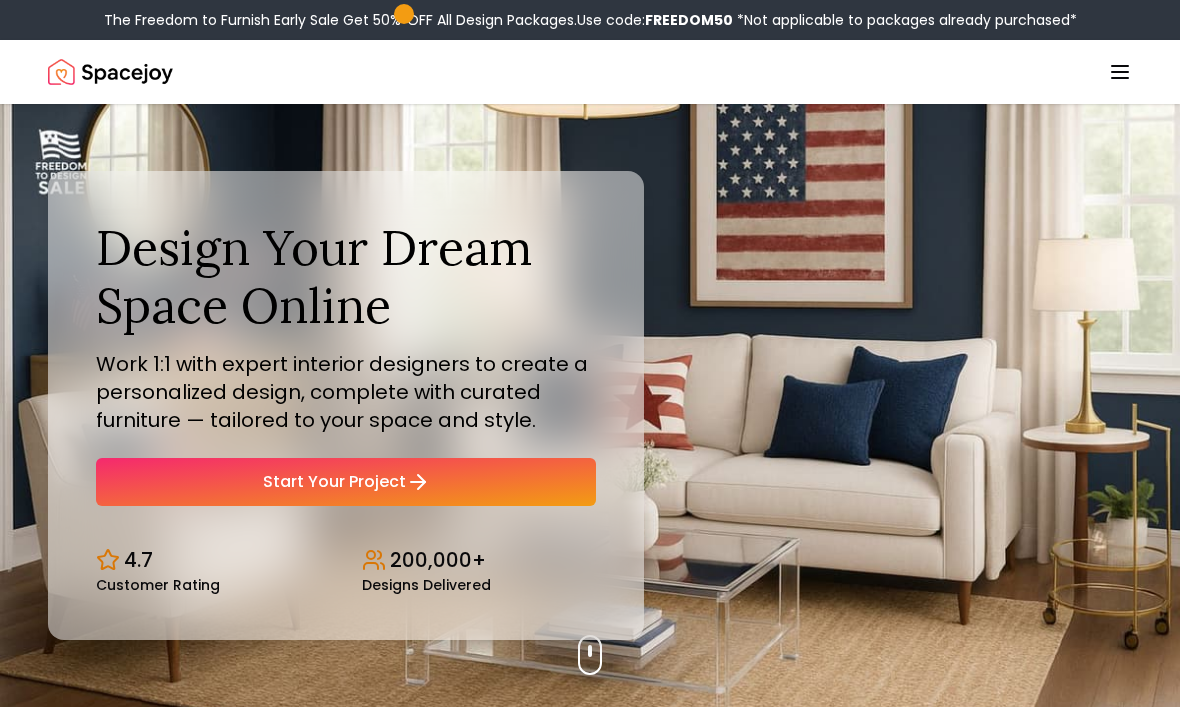 scroll, scrollTop: 0, scrollLeft: 0, axis: both 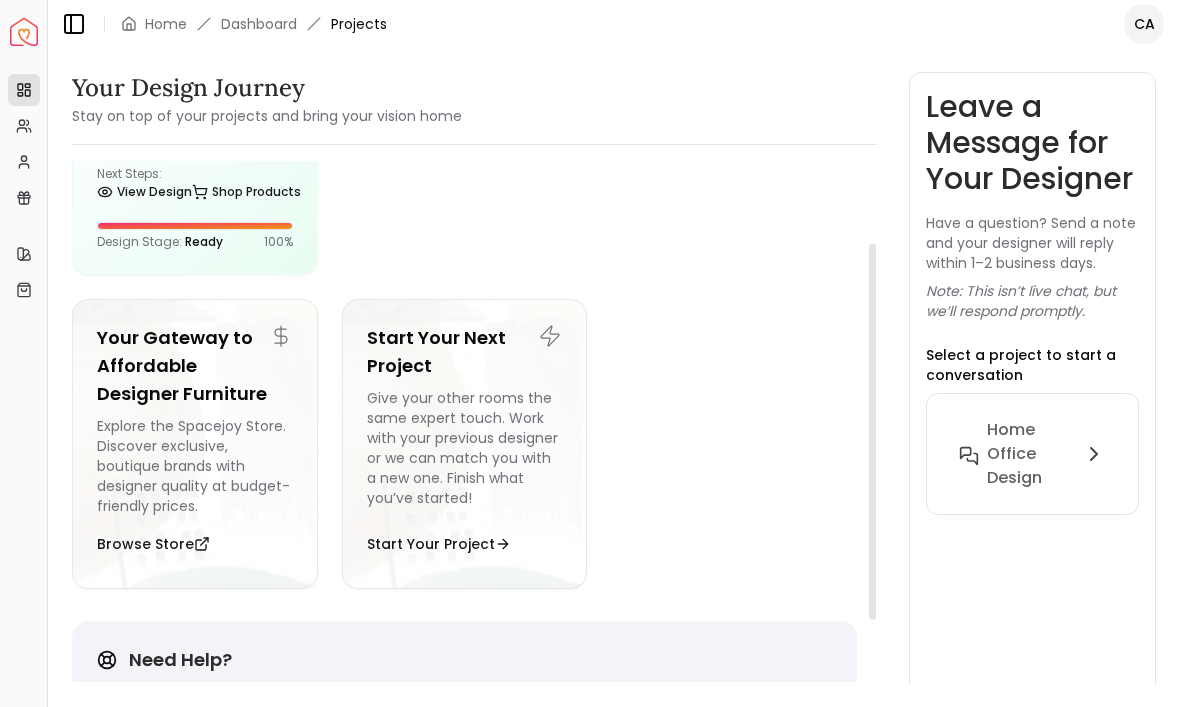 click on "Start Your Next Project" at bounding box center [465, 352] 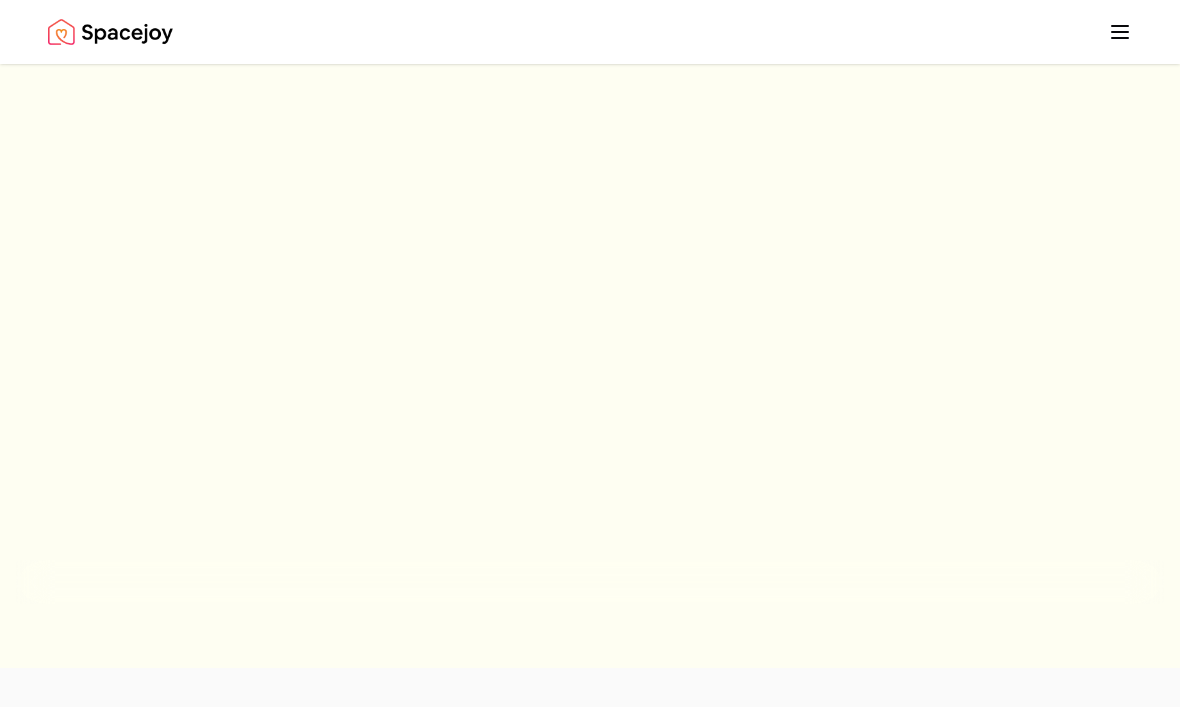 scroll, scrollTop: 0, scrollLeft: 0, axis: both 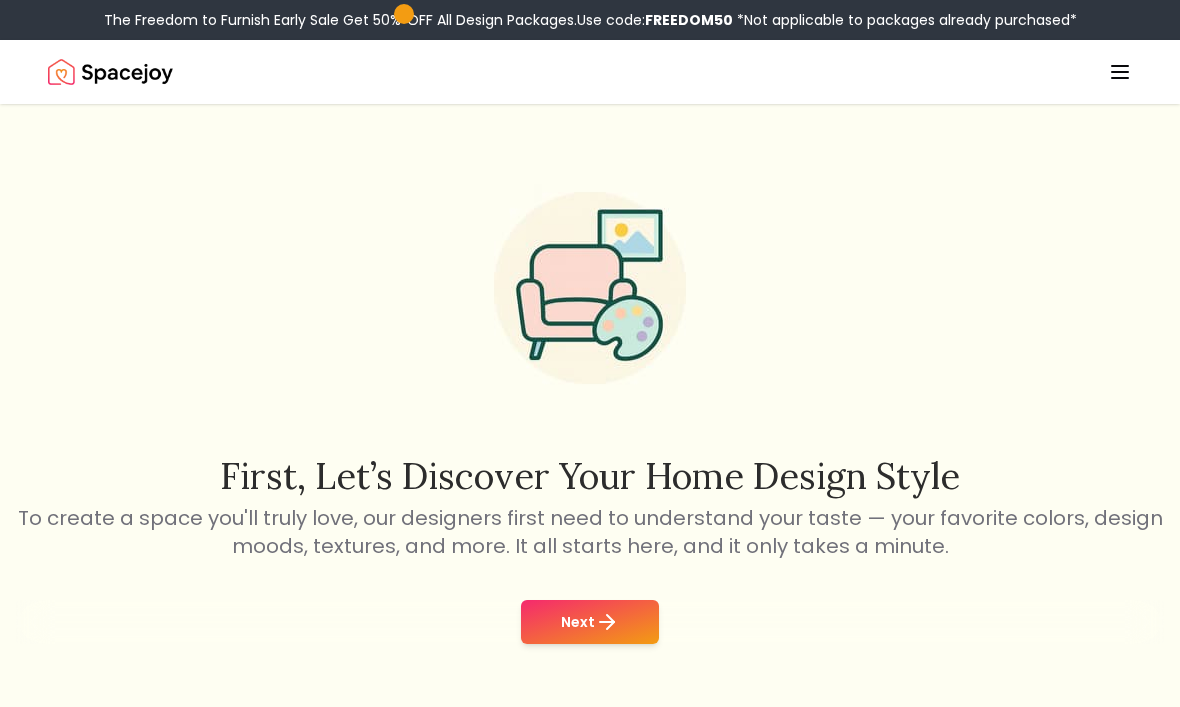 click 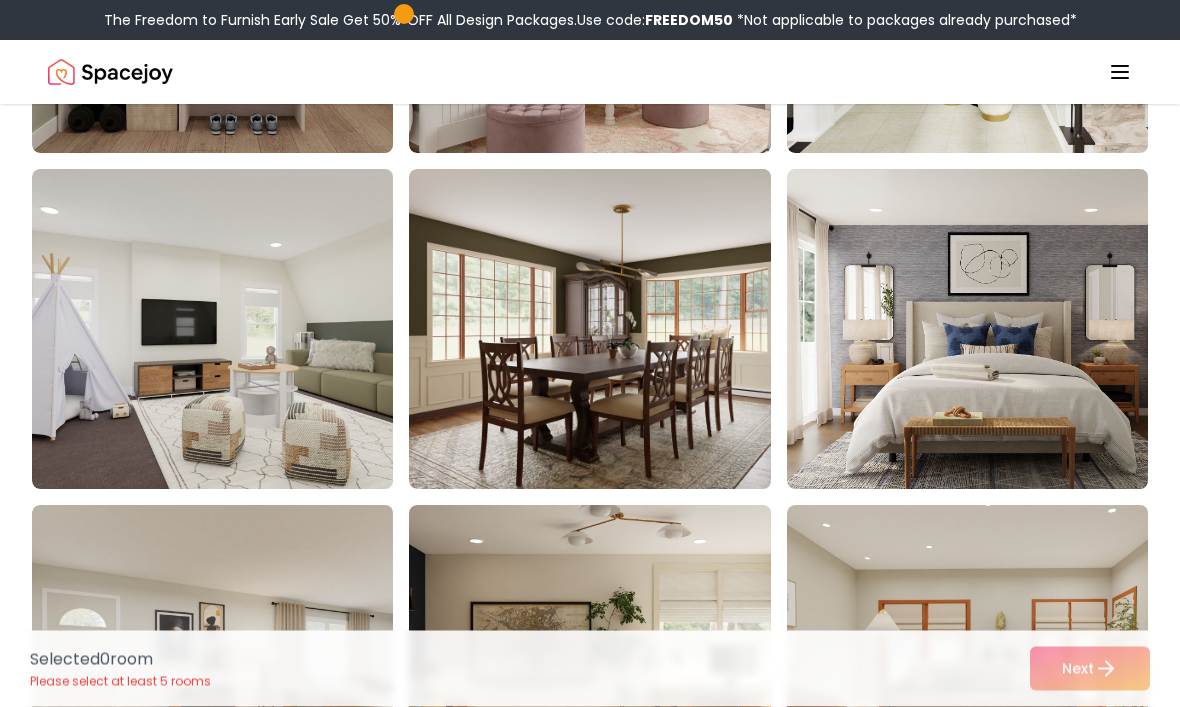 scroll, scrollTop: 1111, scrollLeft: 0, axis: vertical 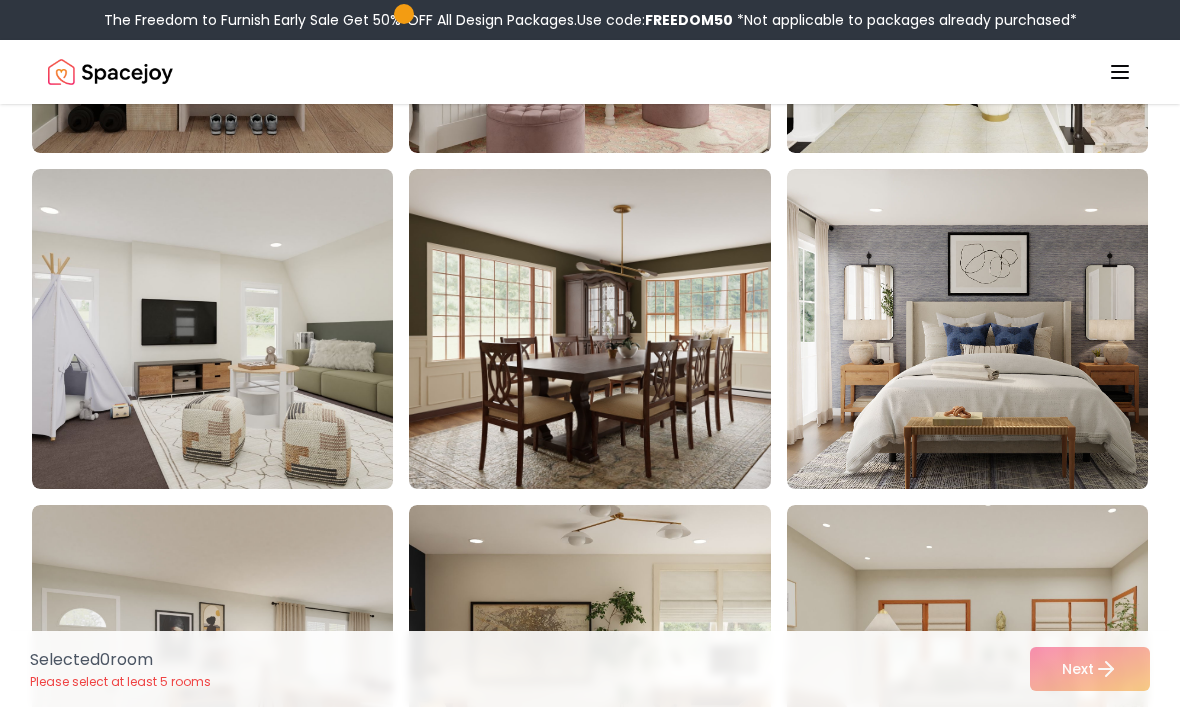 click at bounding box center [987, 329] 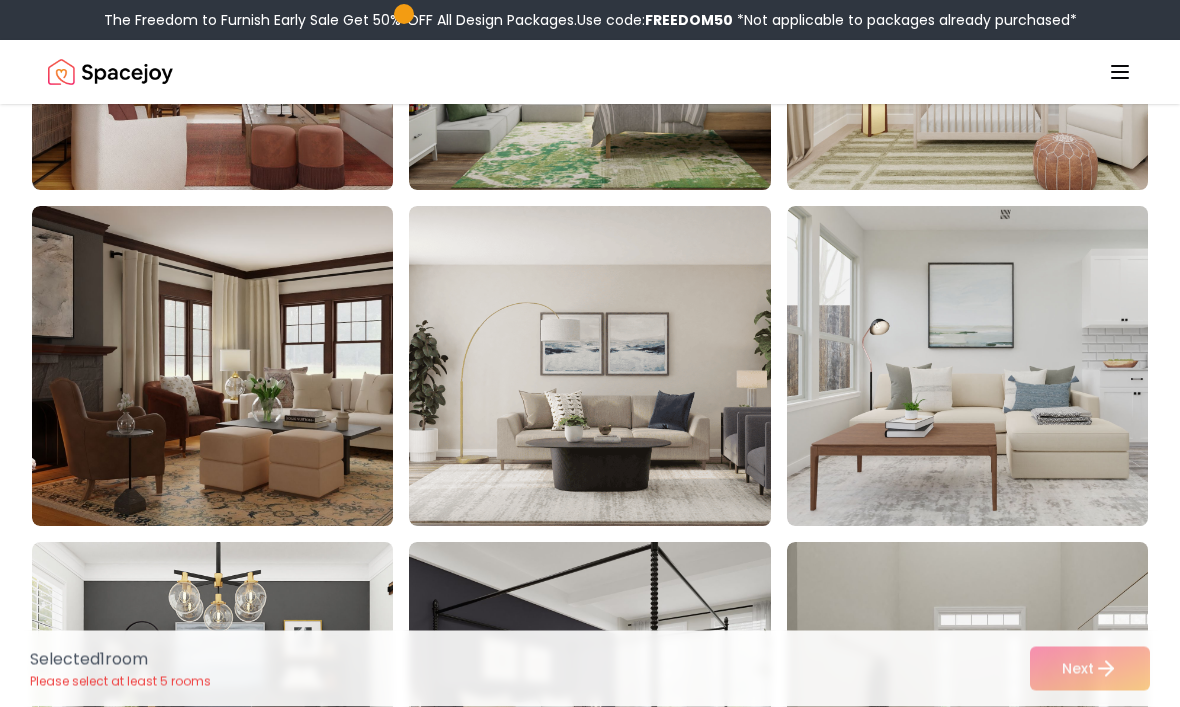 scroll, scrollTop: 2084, scrollLeft: 0, axis: vertical 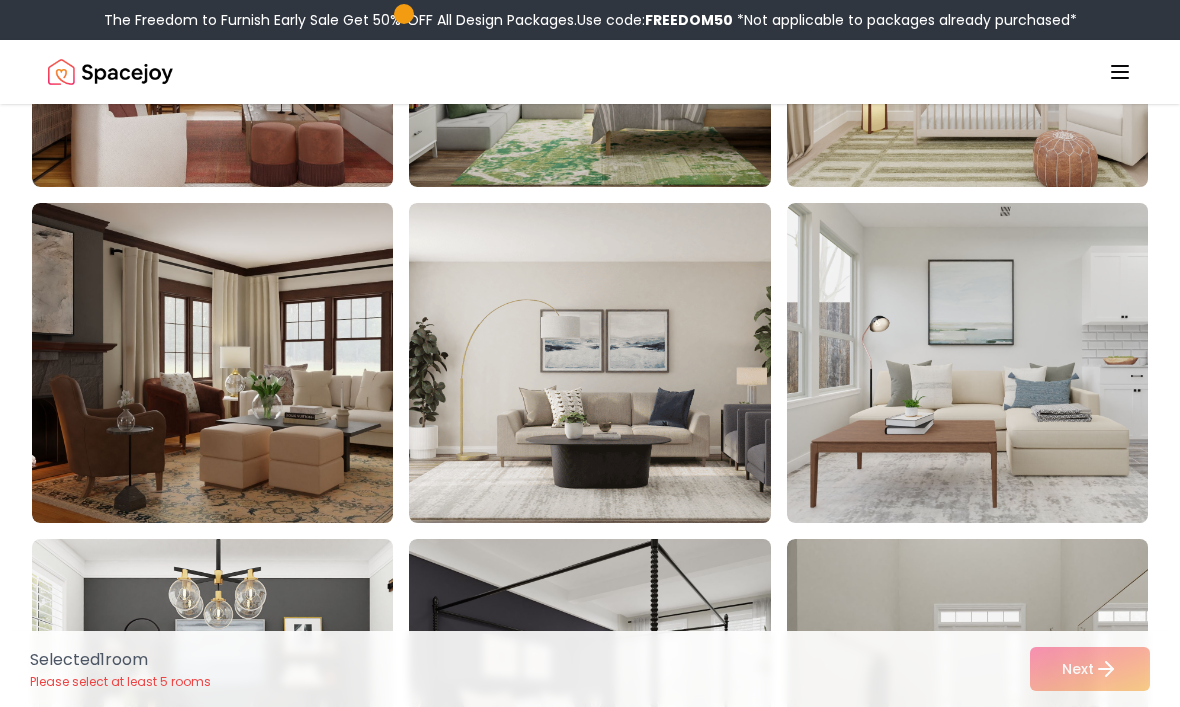 click at bounding box center (232, 363) 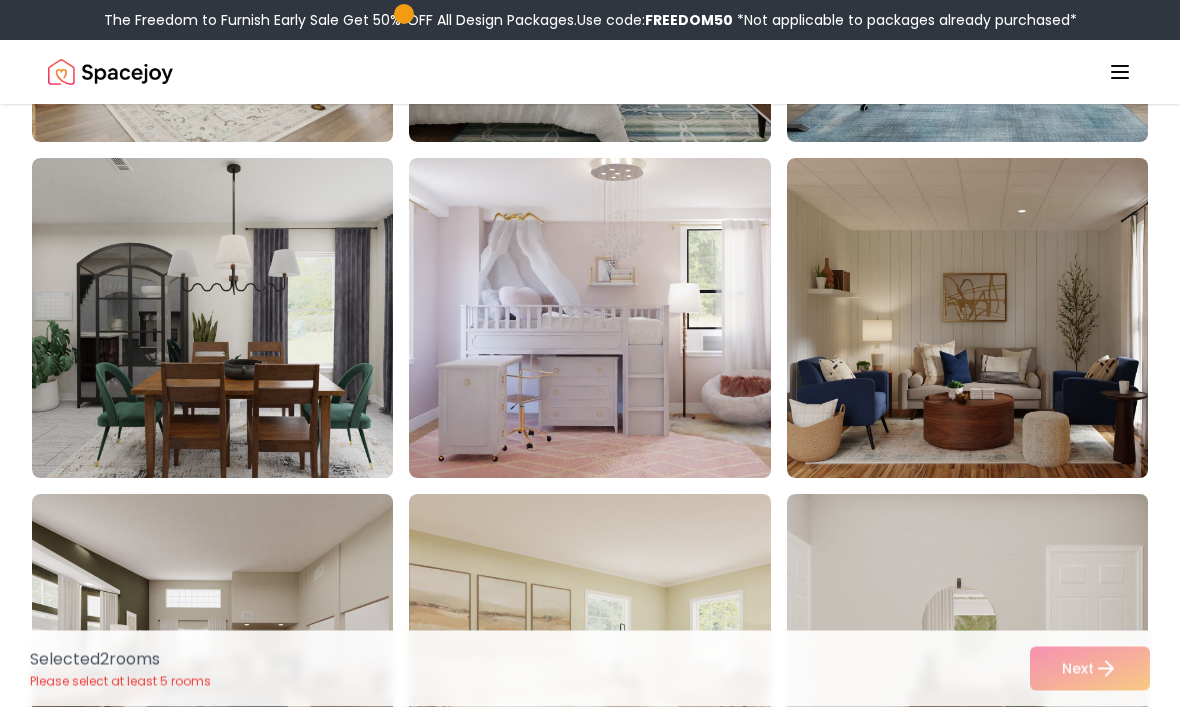 scroll, scrollTop: 4146, scrollLeft: 0, axis: vertical 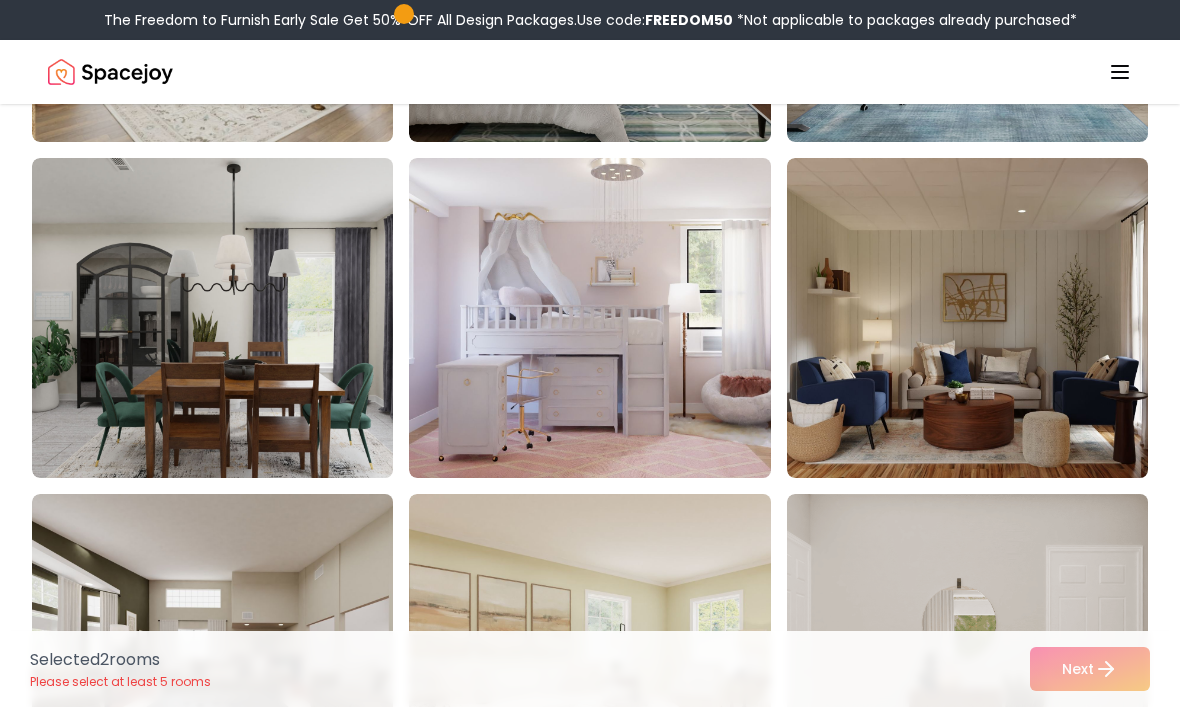 click at bounding box center (987, 318) 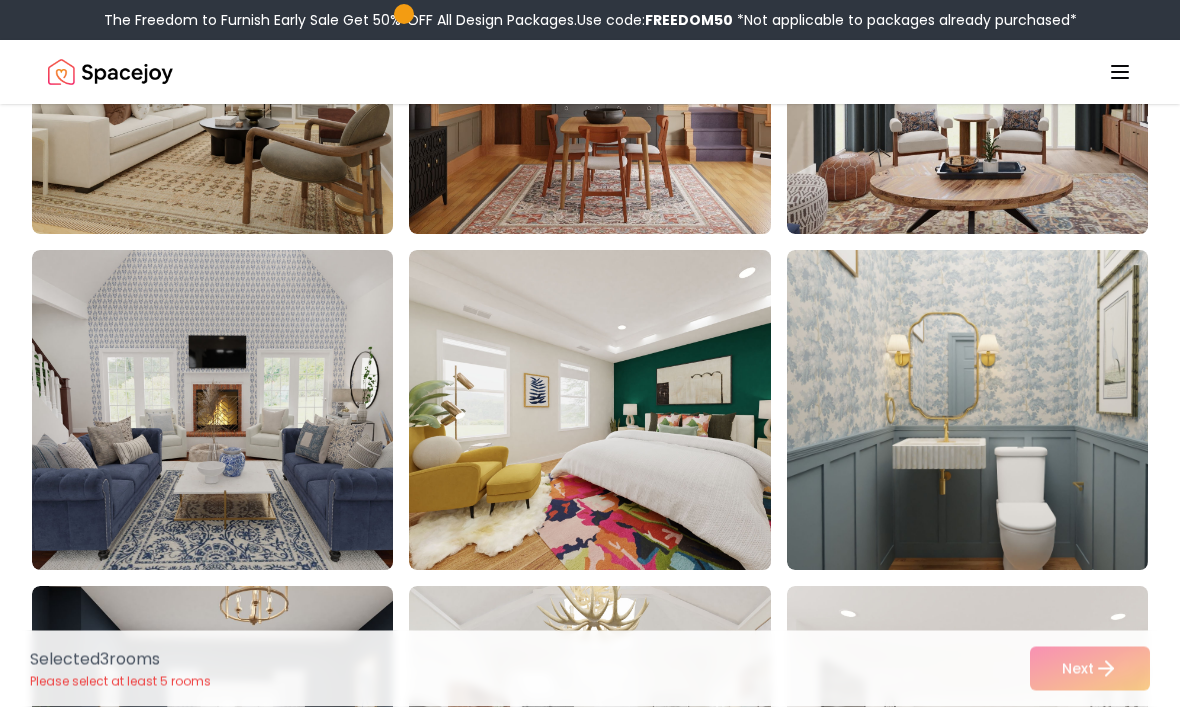 scroll, scrollTop: 5061, scrollLeft: 0, axis: vertical 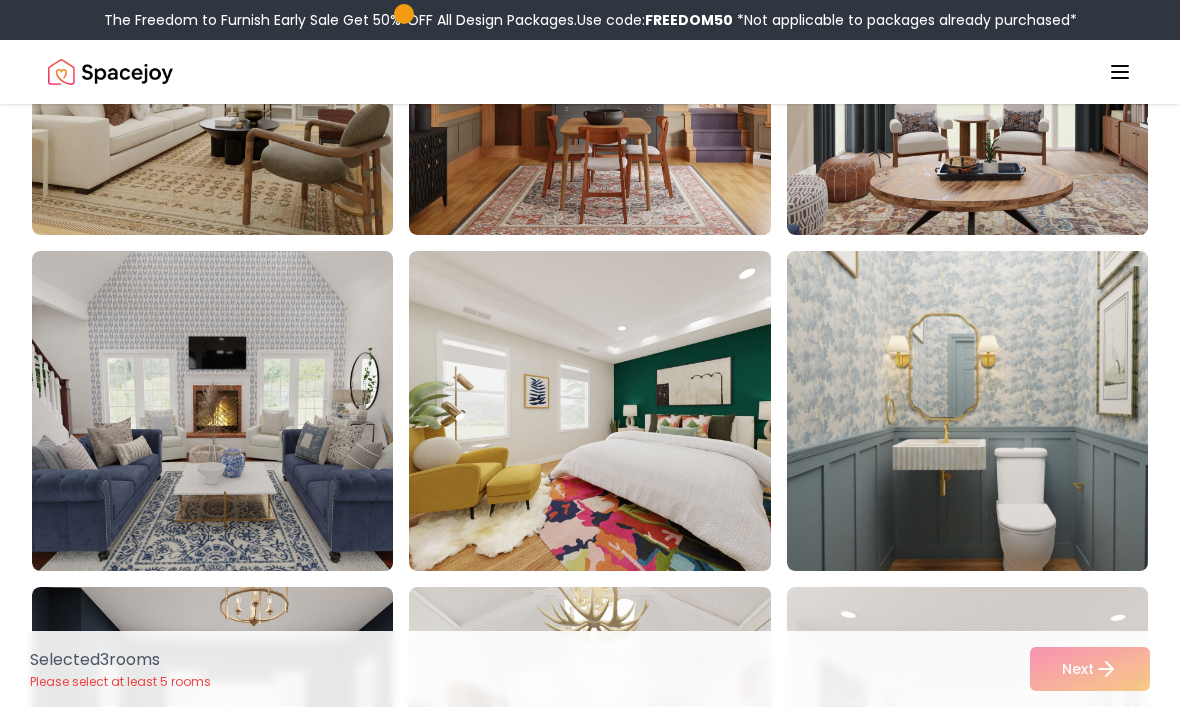 click at bounding box center (232, 411) 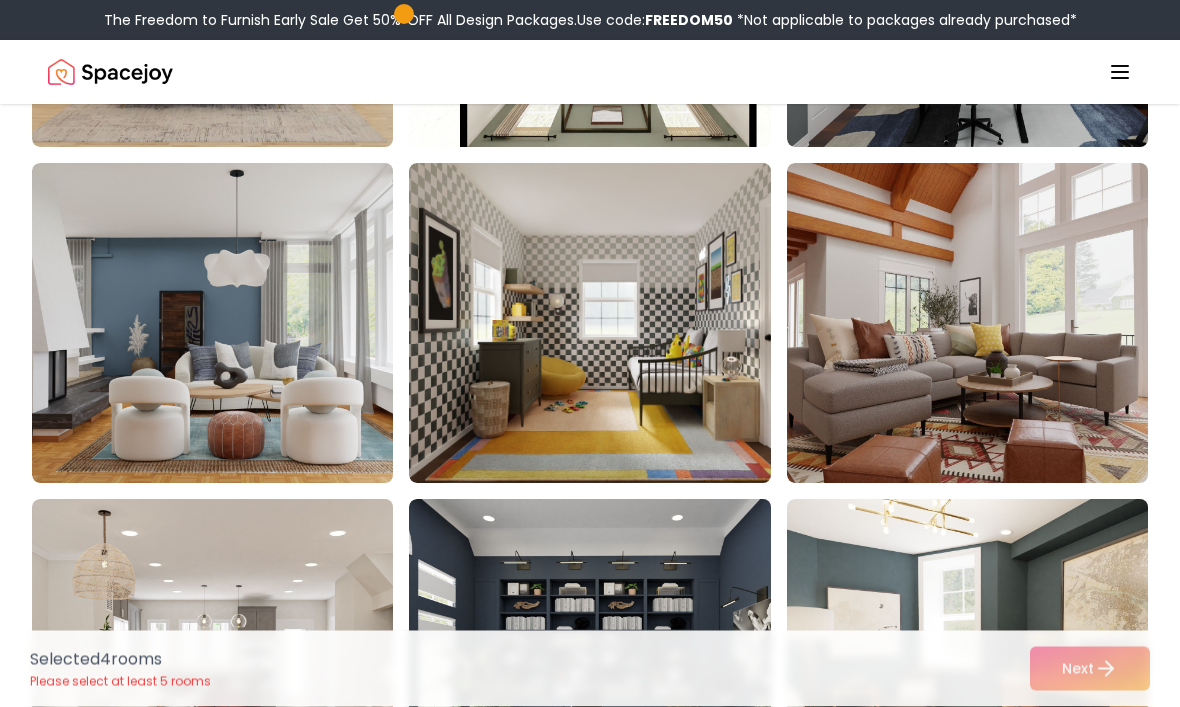 scroll, scrollTop: 7165, scrollLeft: 0, axis: vertical 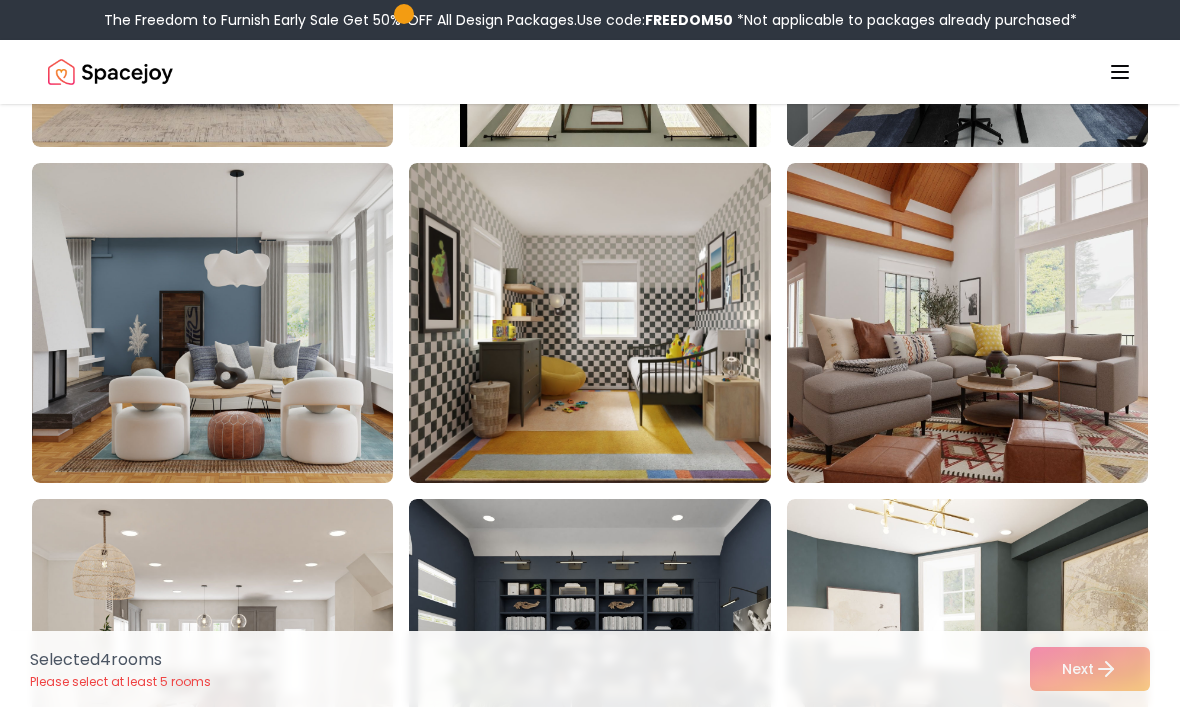 click at bounding box center [987, 323] 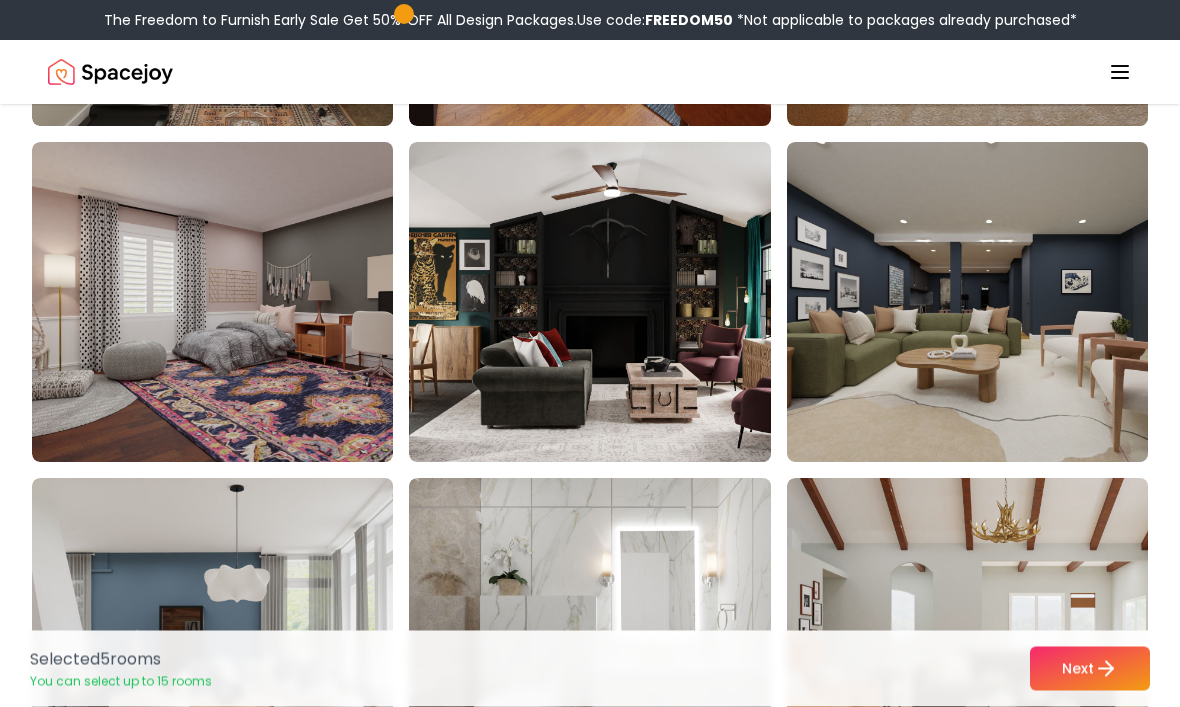 scroll, scrollTop: 8204, scrollLeft: 0, axis: vertical 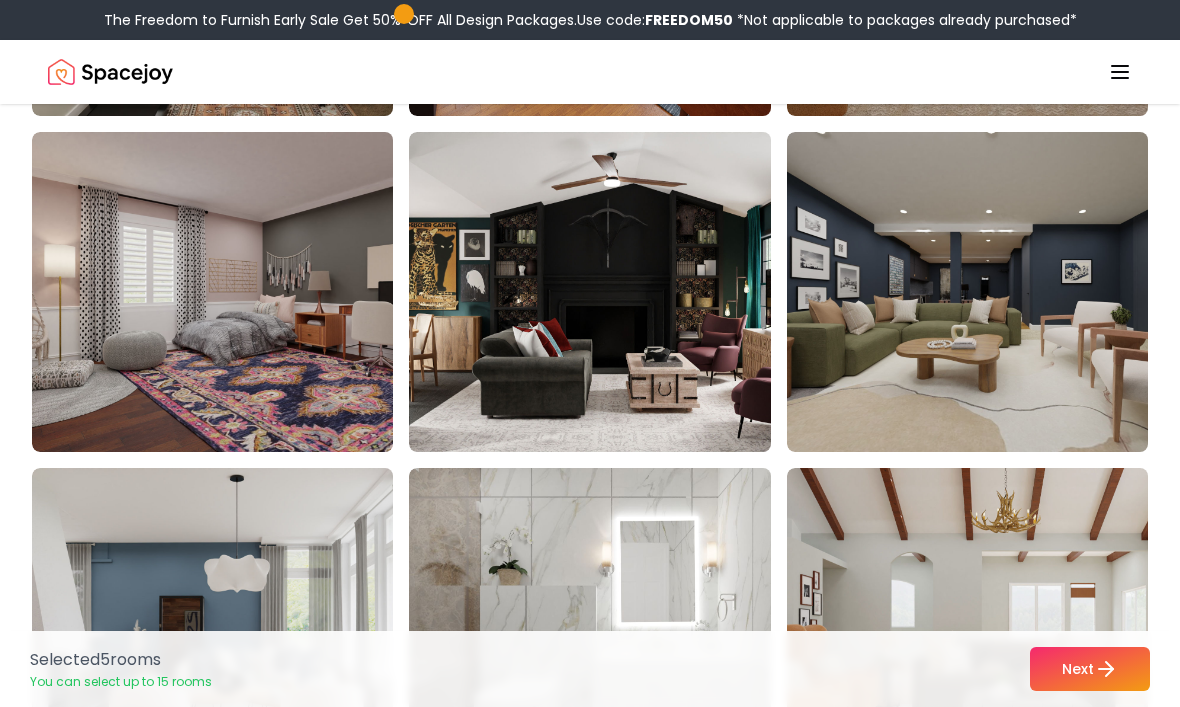 click at bounding box center (987, 292) 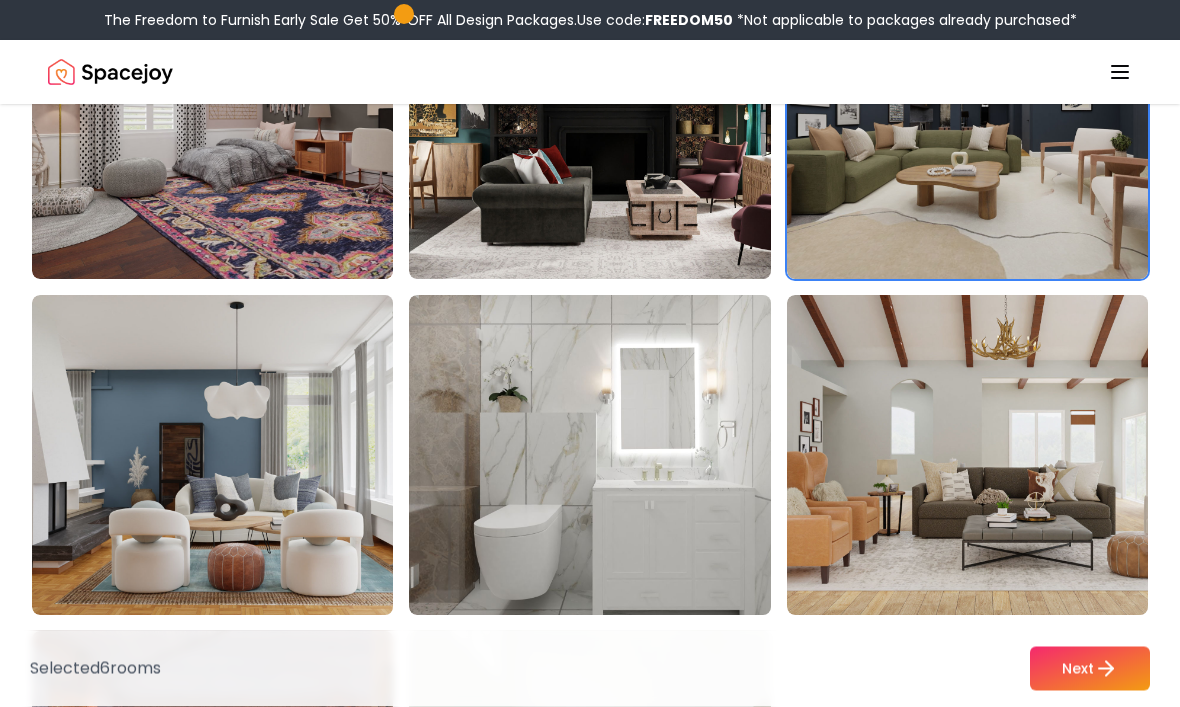 scroll, scrollTop: 8508, scrollLeft: 0, axis: vertical 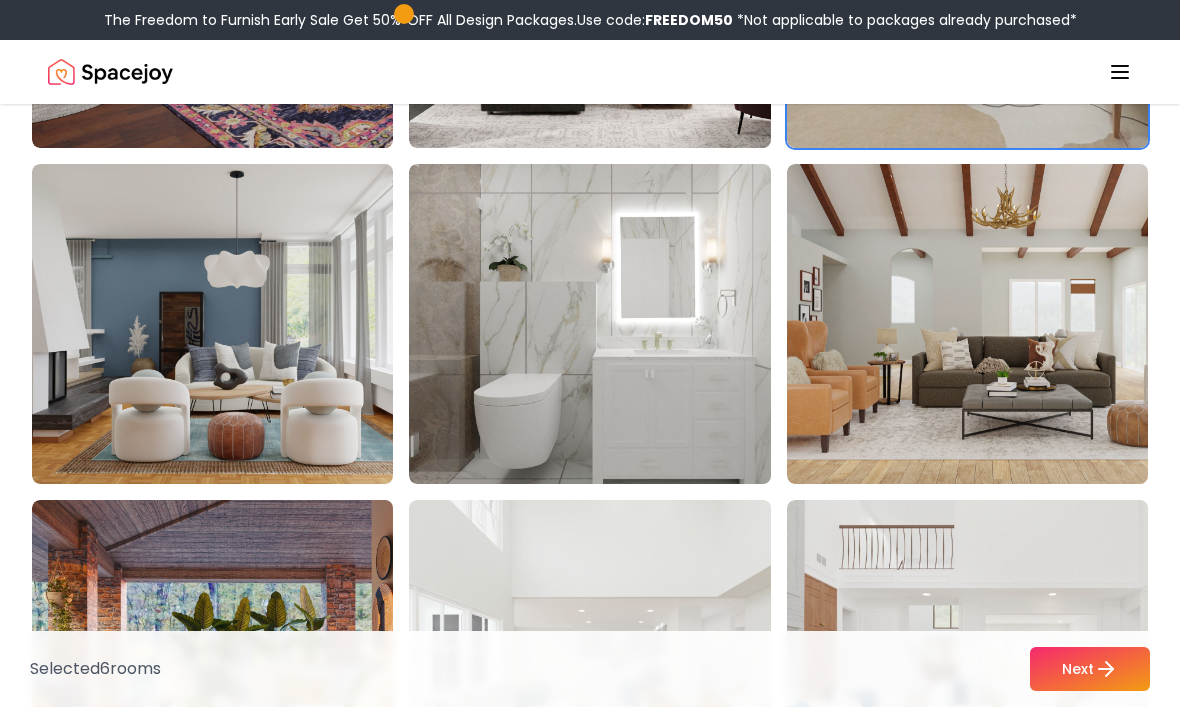 click at bounding box center (987, 324) 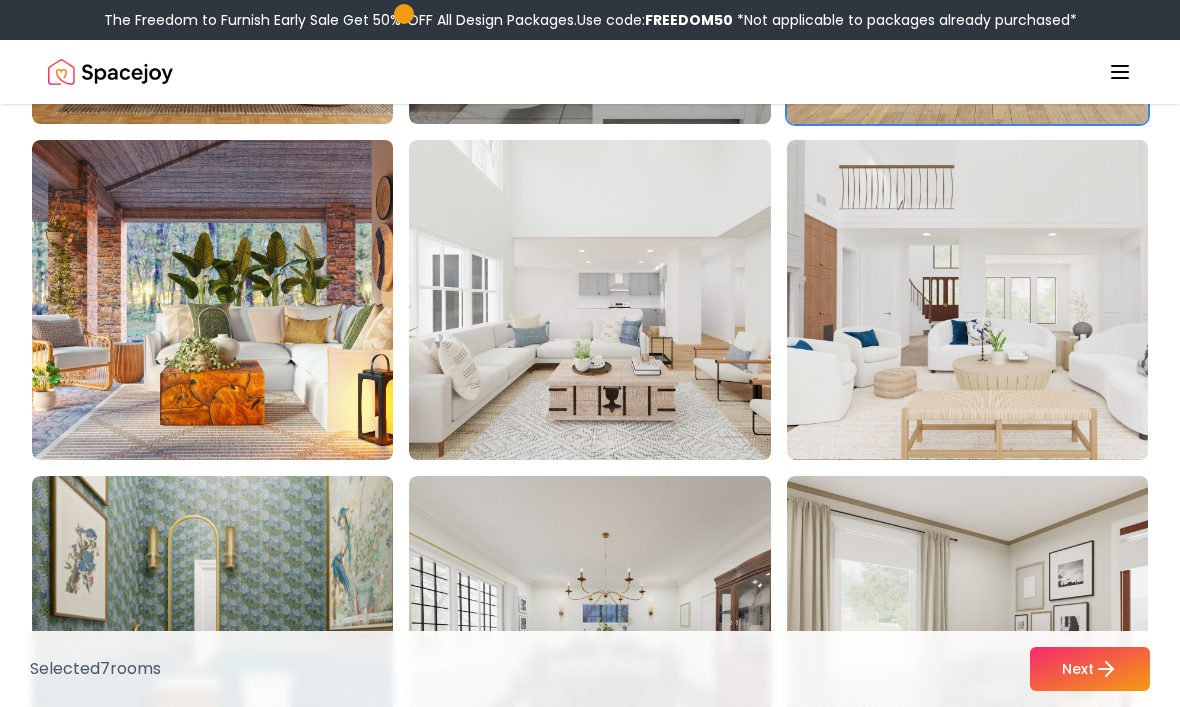 scroll, scrollTop: 8870, scrollLeft: 0, axis: vertical 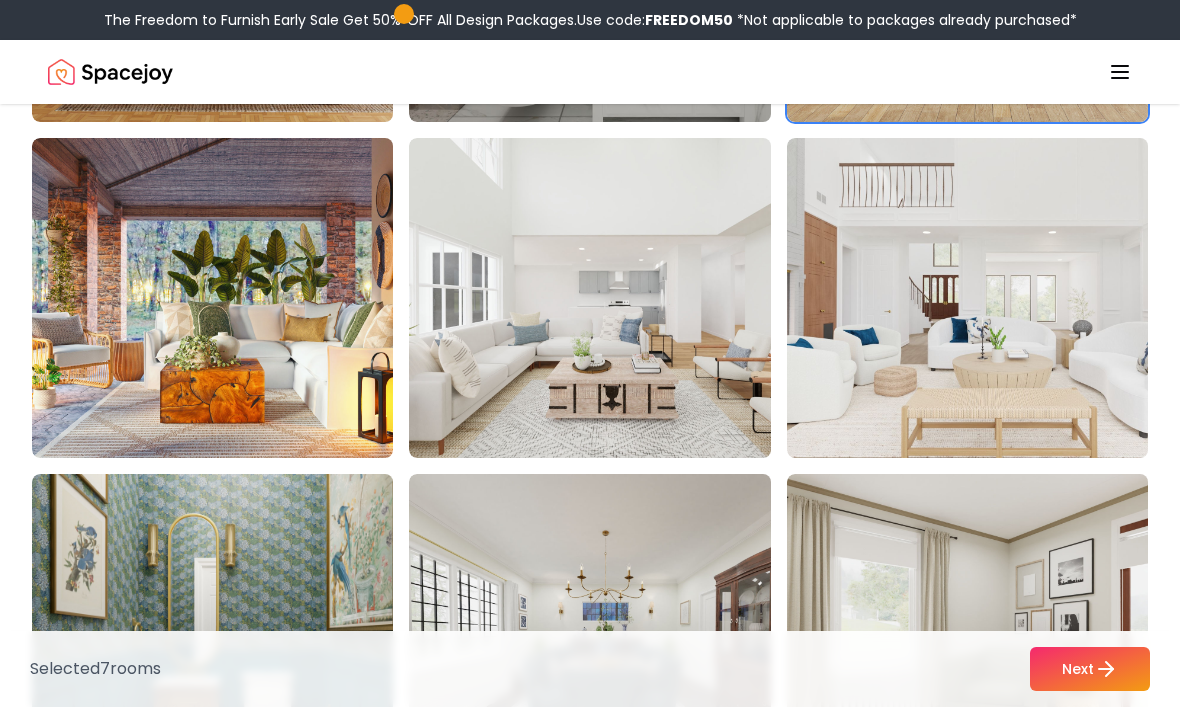 click at bounding box center (609, 298) 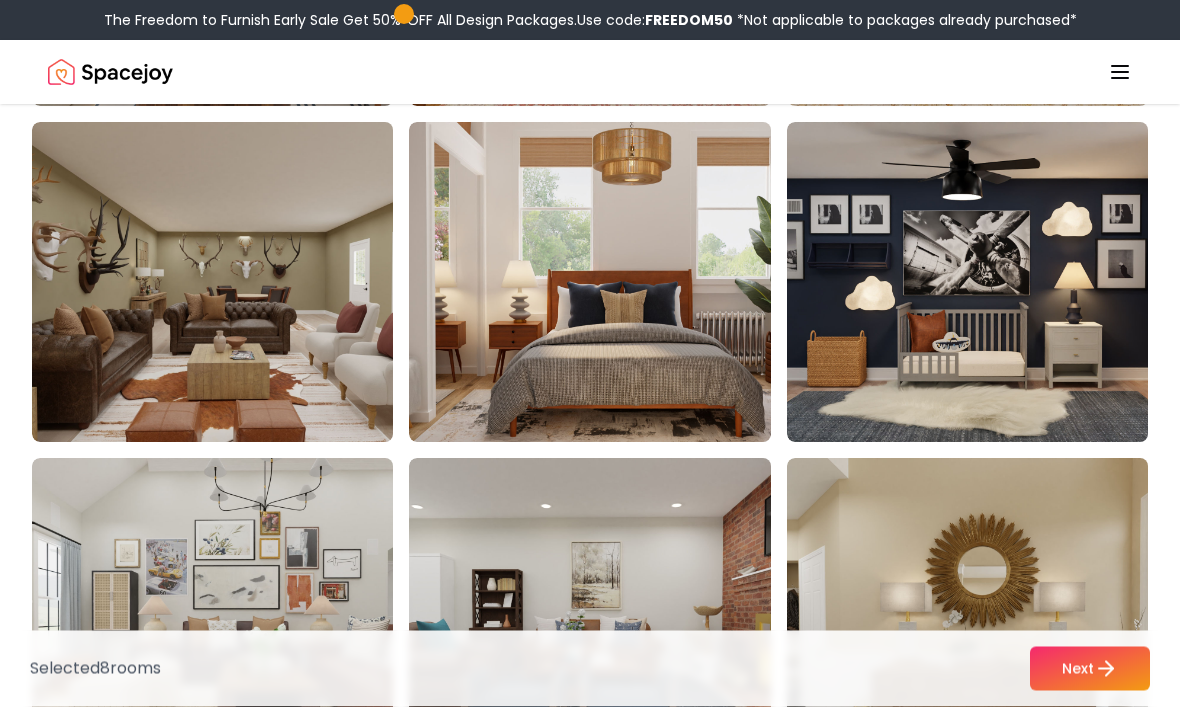 scroll, scrollTop: 10566, scrollLeft: 0, axis: vertical 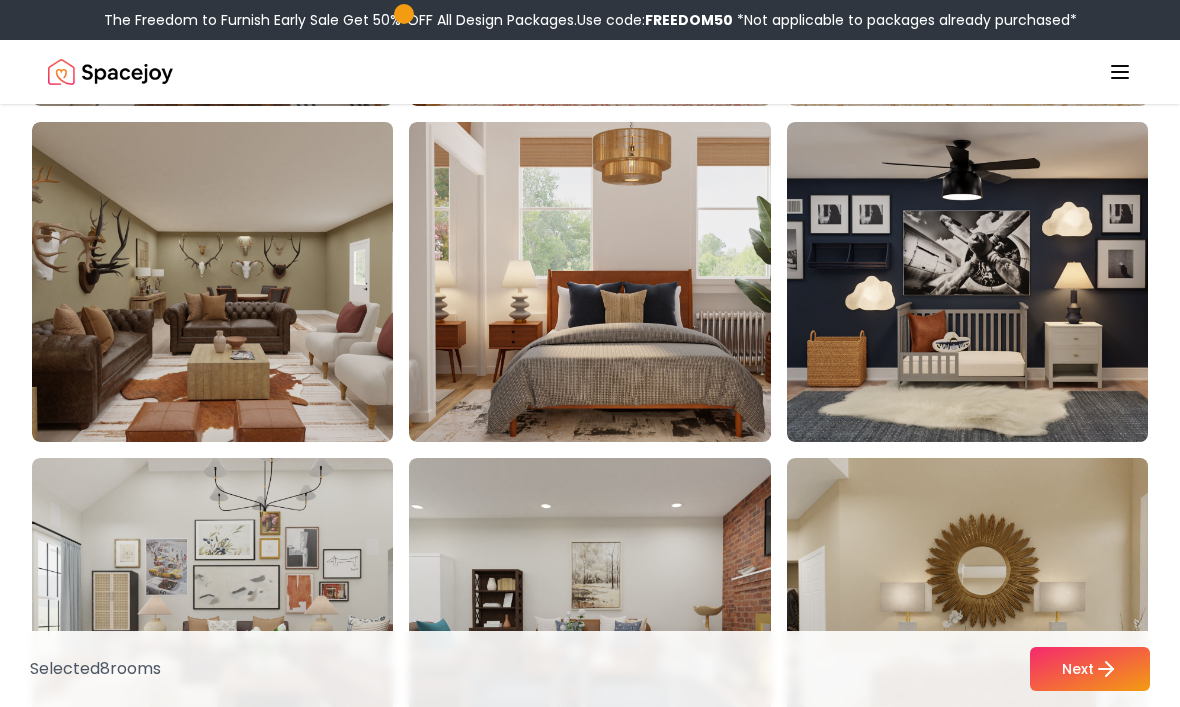 click at bounding box center (232, 282) 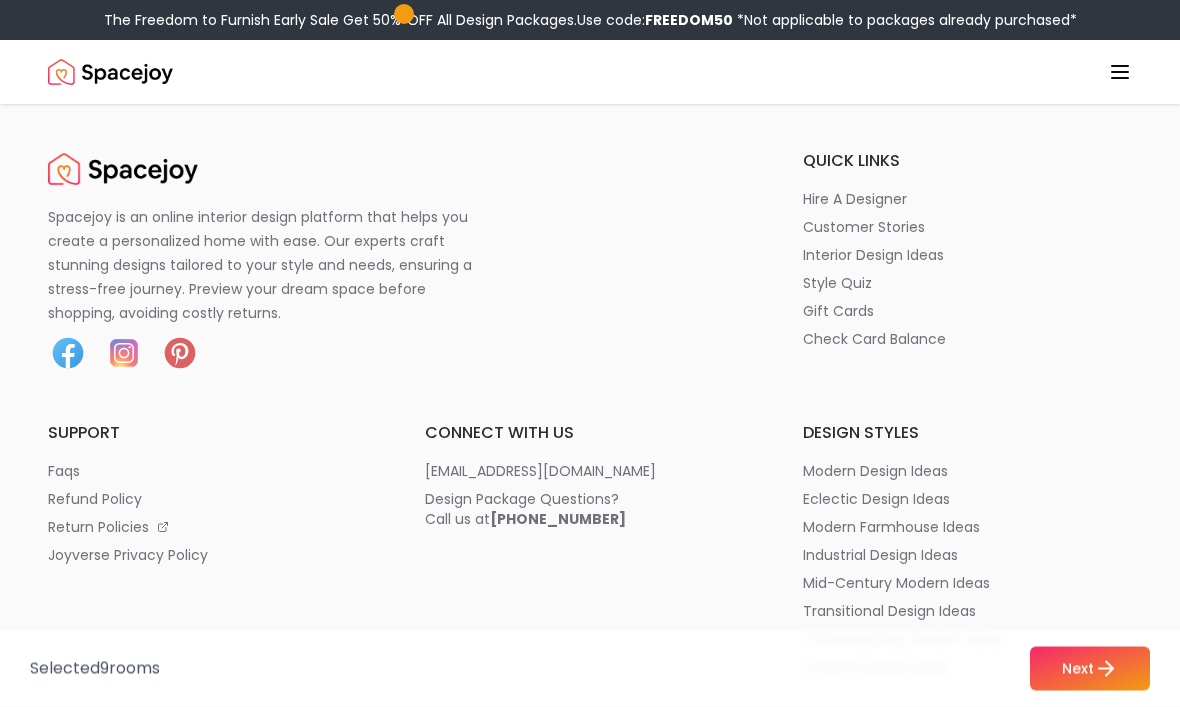 scroll, scrollTop: 11728, scrollLeft: 0, axis: vertical 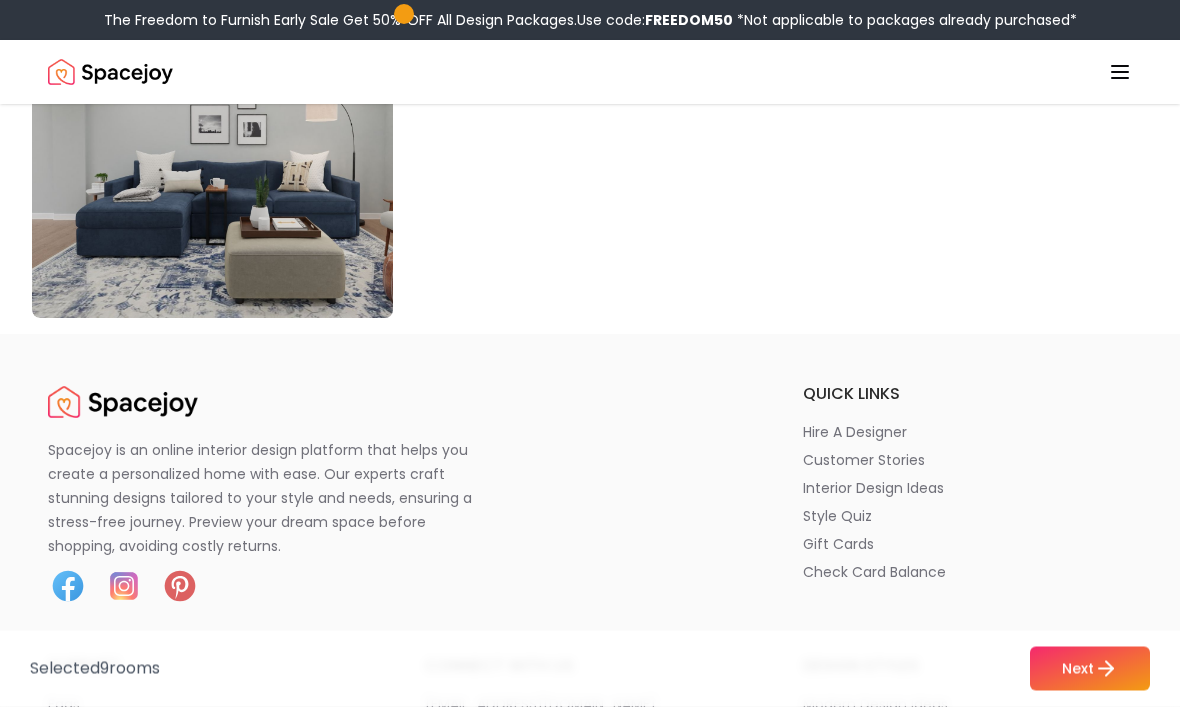 click 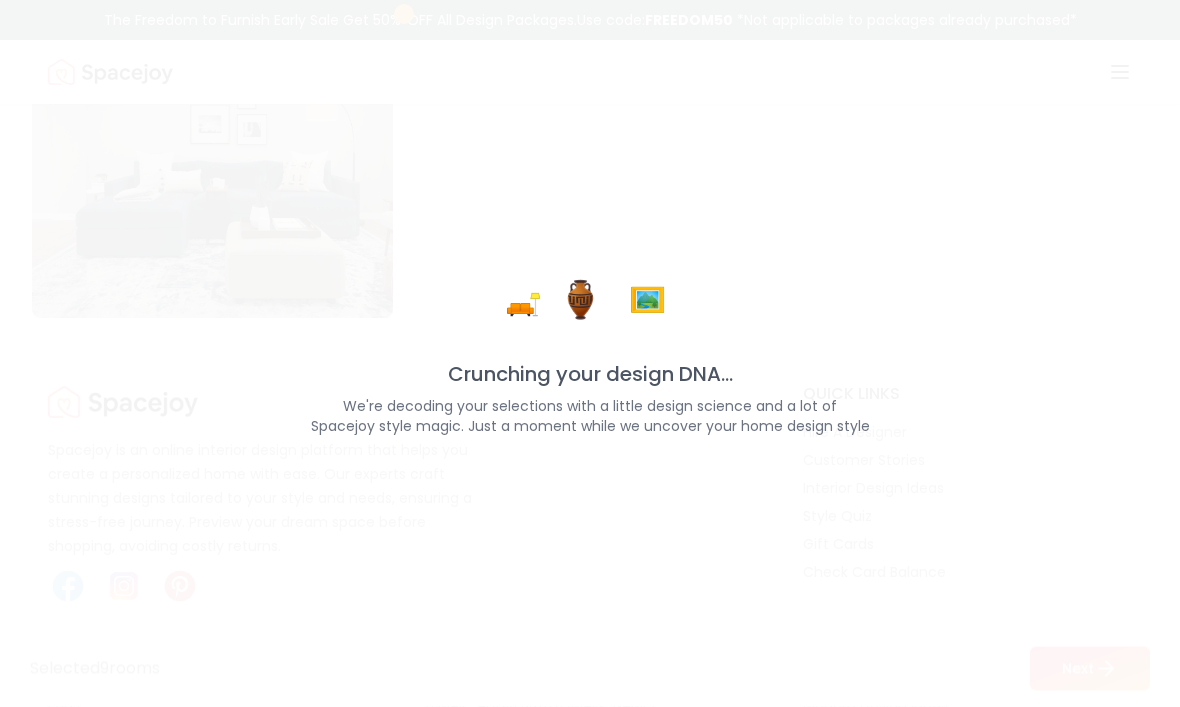 scroll, scrollTop: 11362, scrollLeft: 0, axis: vertical 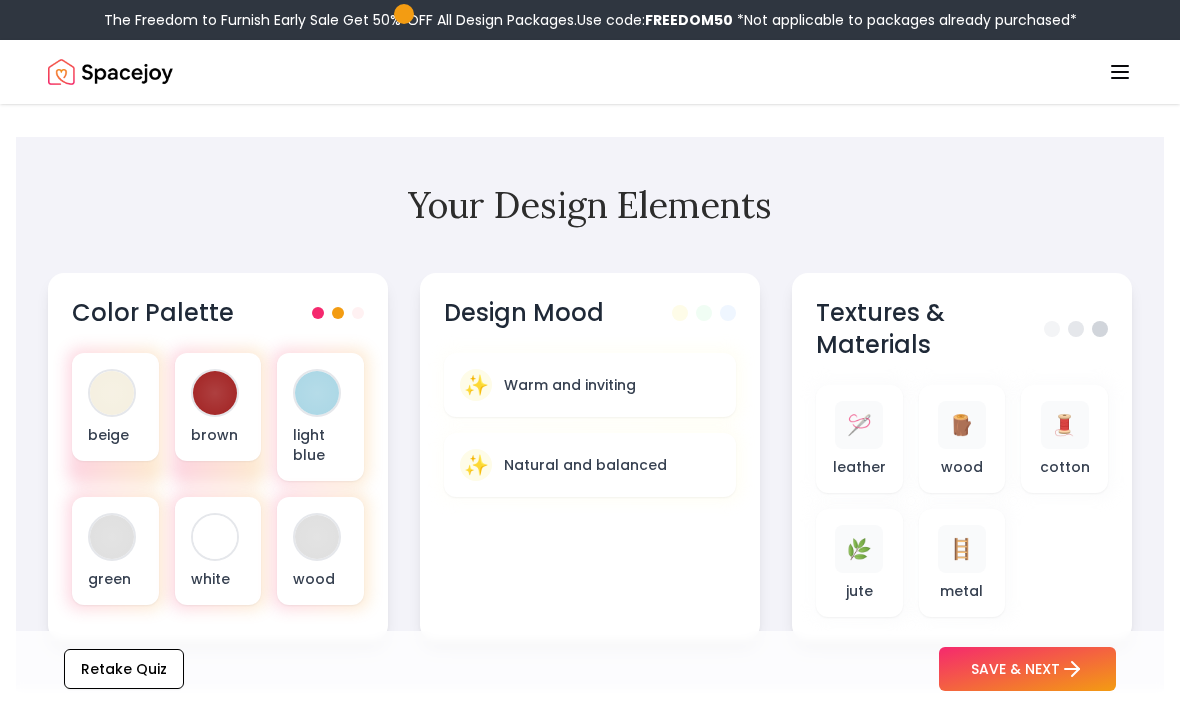 click at bounding box center [112, 393] 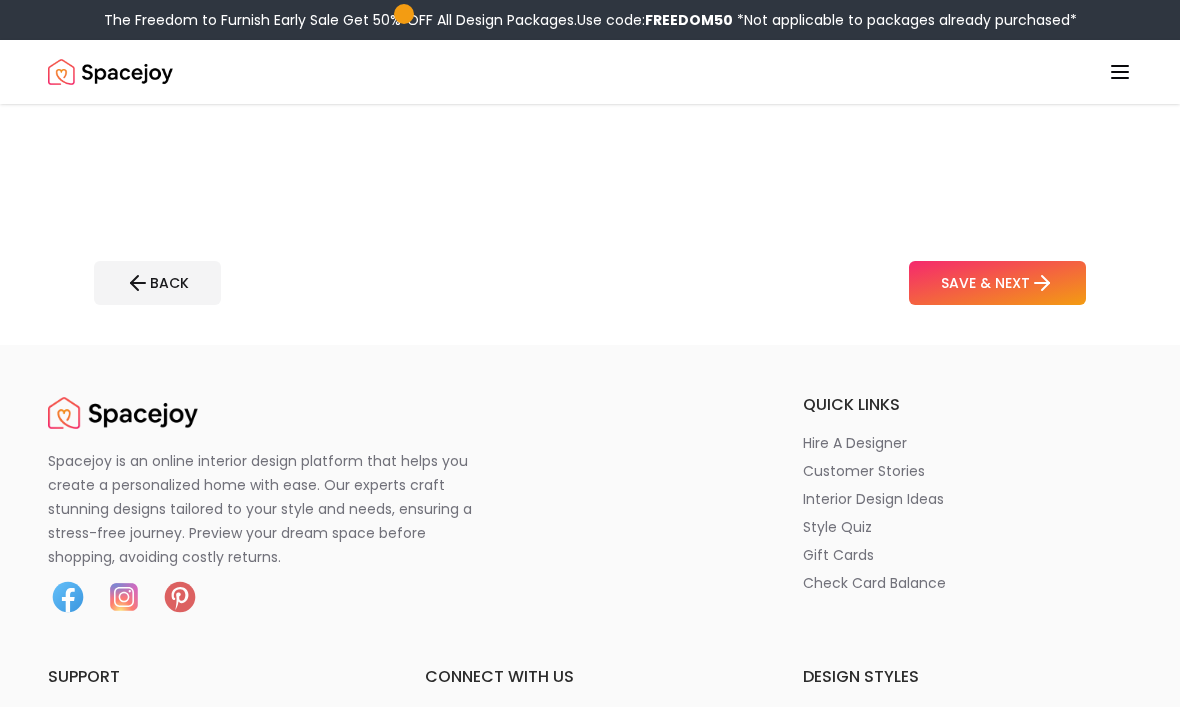 scroll, scrollTop: 0, scrollLeft: 0, axis: both 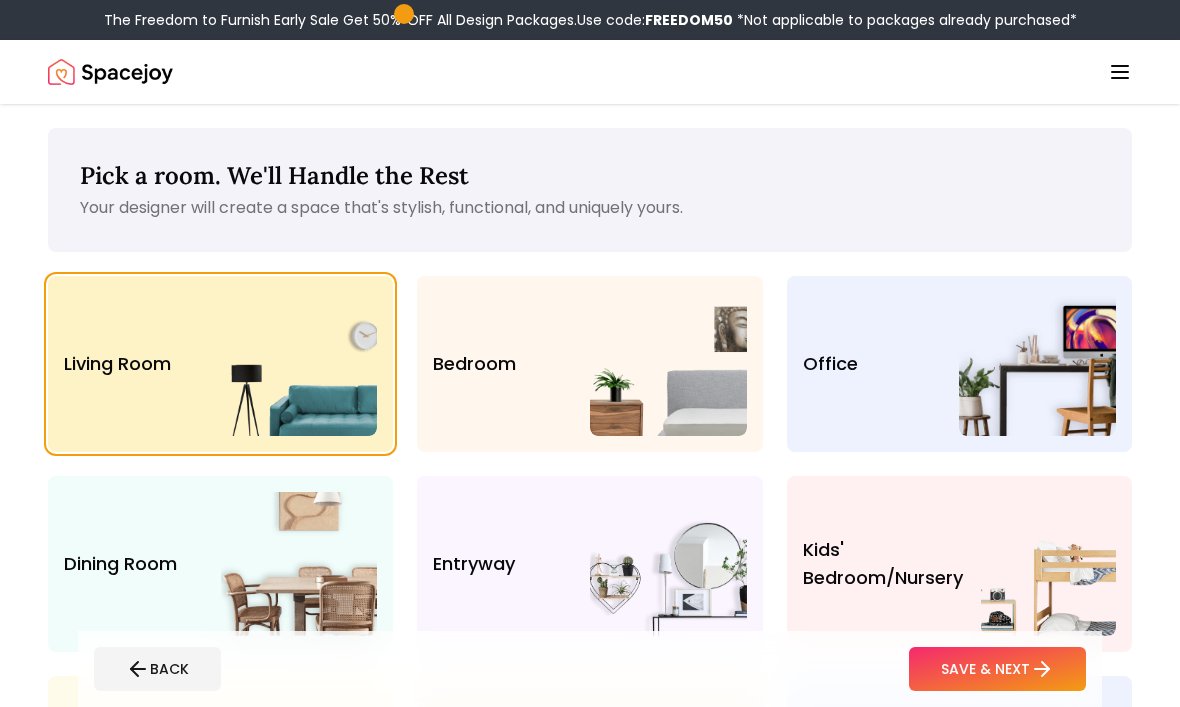click on "SAVE & NEXT" at bounding box center (997, 669) 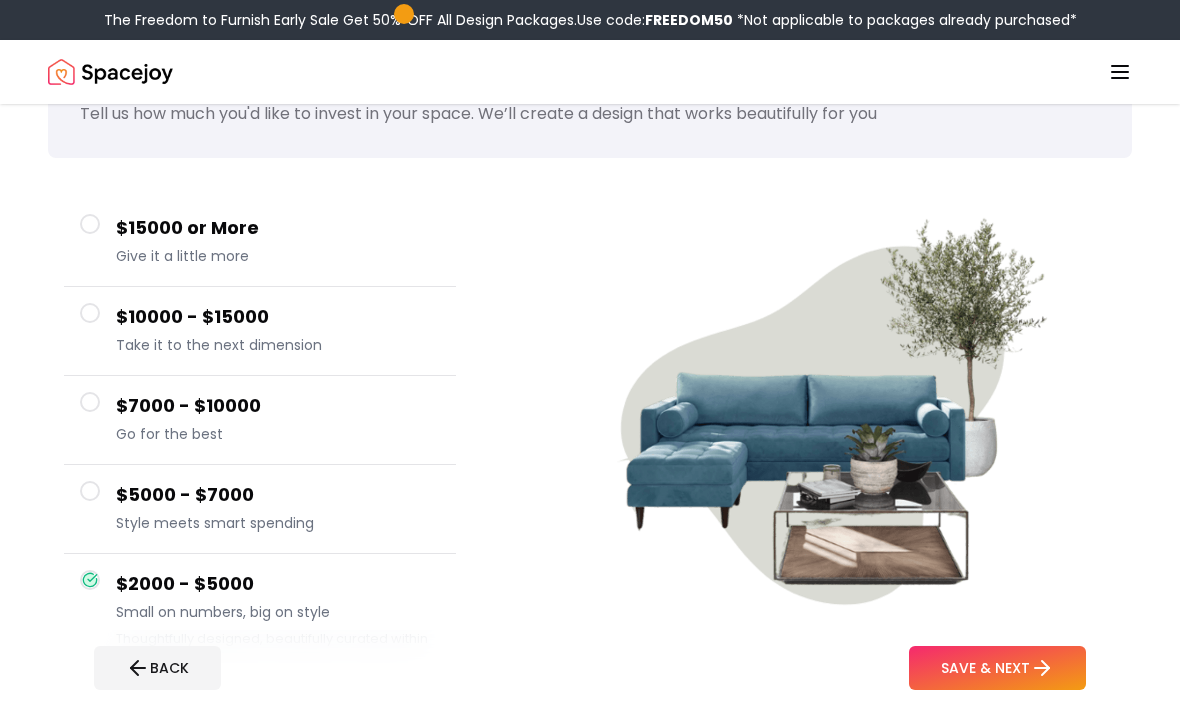 scroll, scrollTop: 90, scrollLeft: 0, axis: vertical 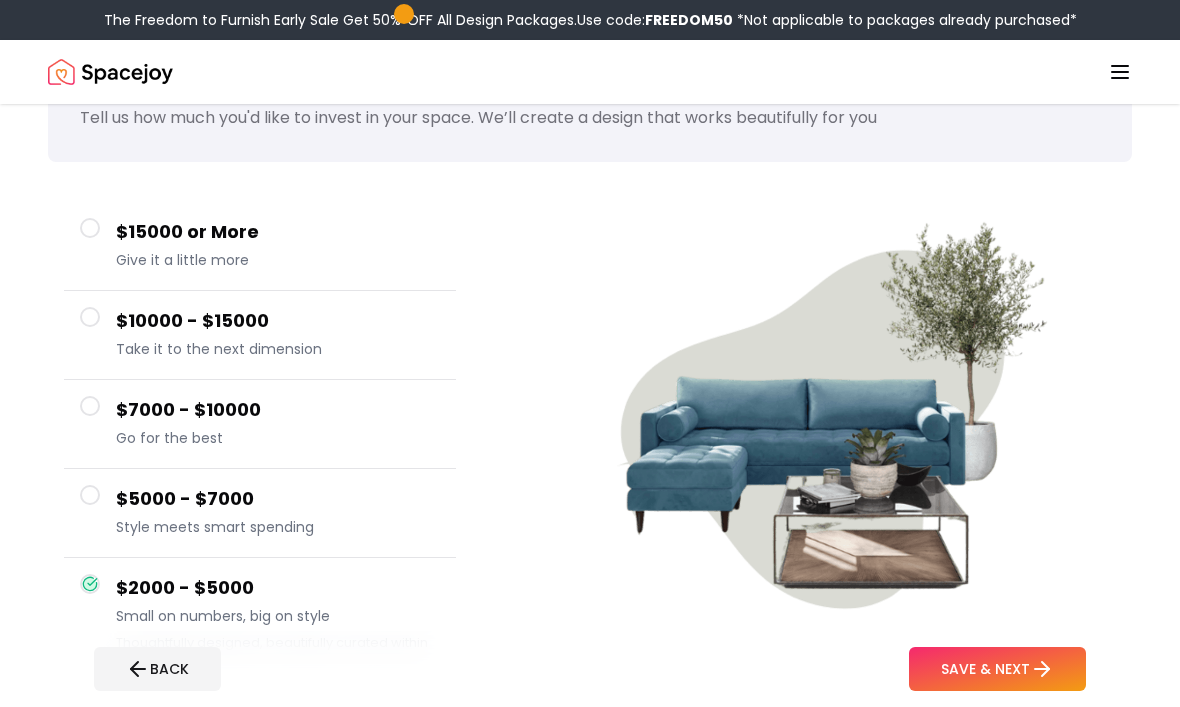 click 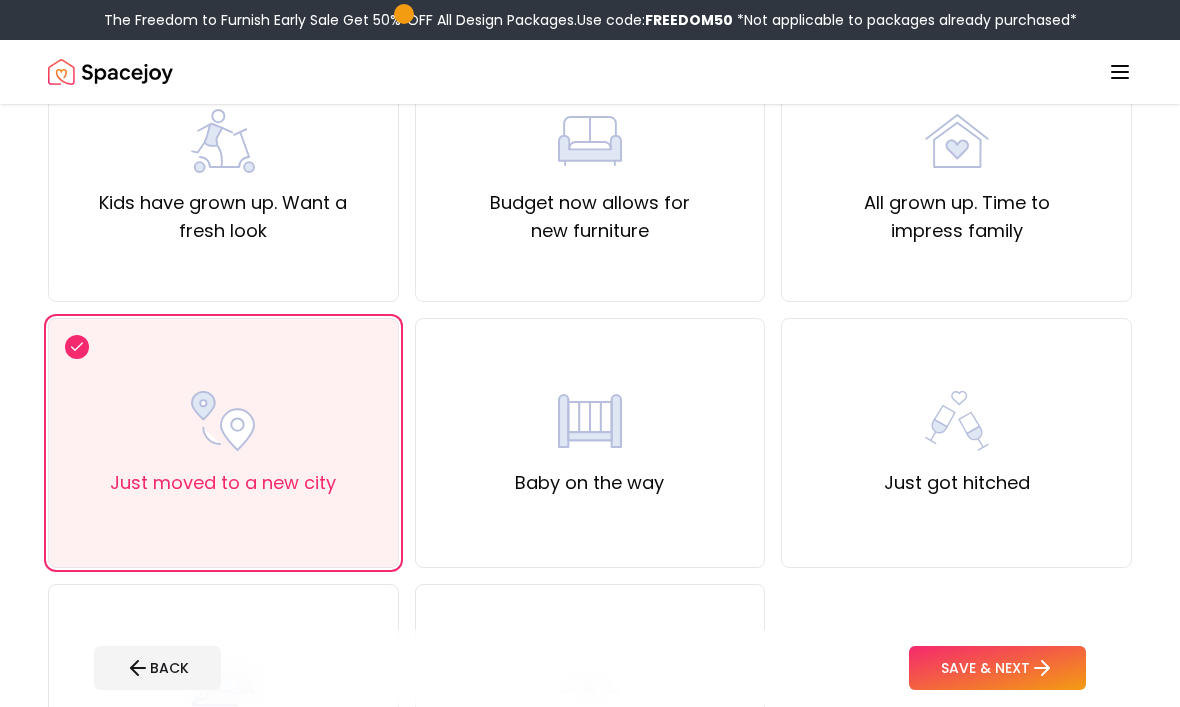 scroll, scrollTop: 490, scrollLeft: 0, axis: vertical 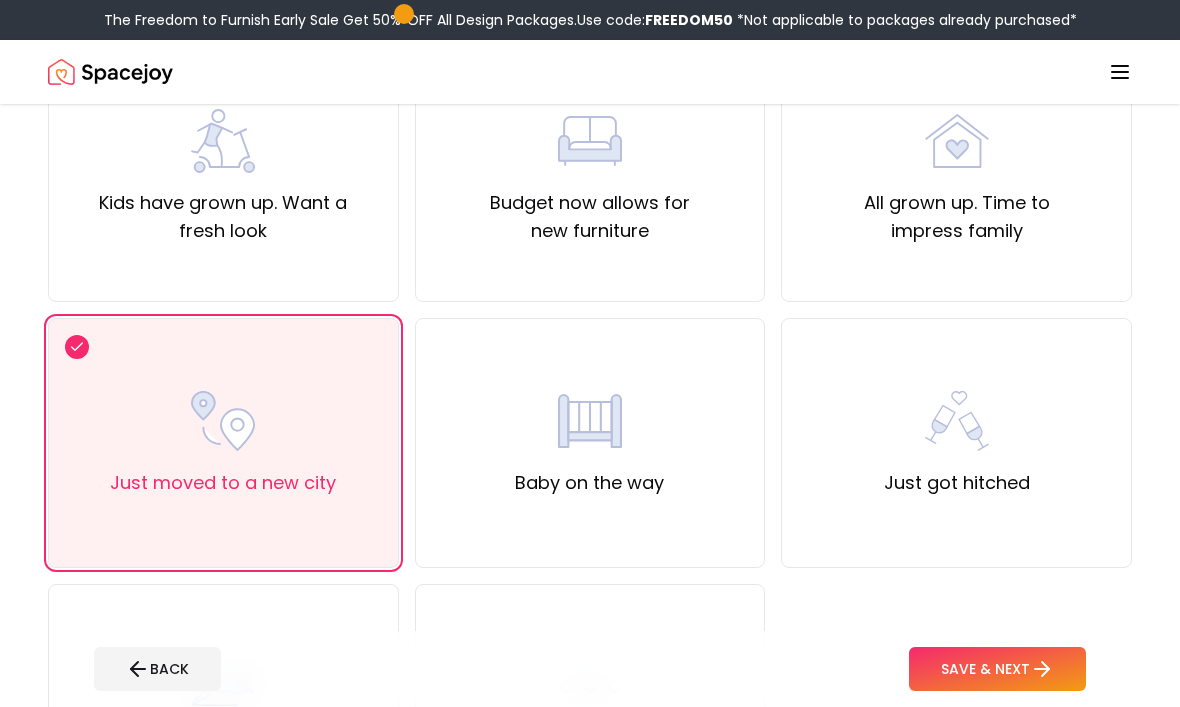 click on "SAVE & NEXT" at bounding box center [997, 669] 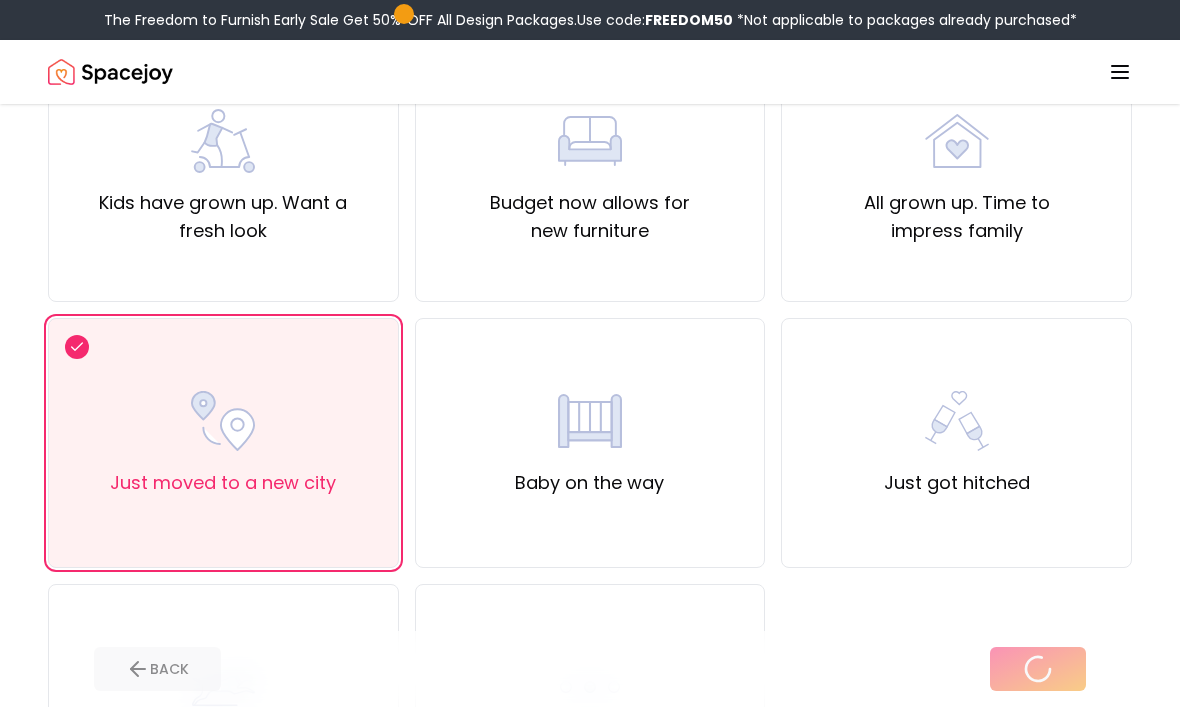 scroll, scrollTop: 0, scrollLeft: 0, axis: both 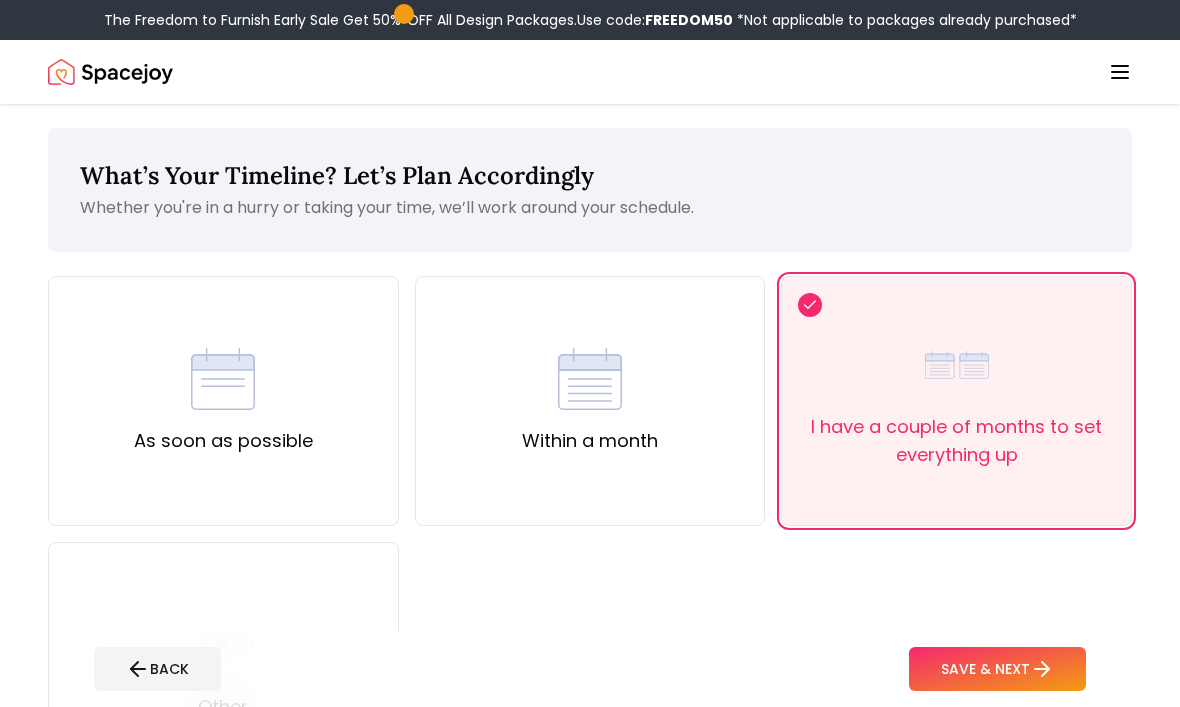 click on "SAVE & NEXT" at bounding box center [997, 669] 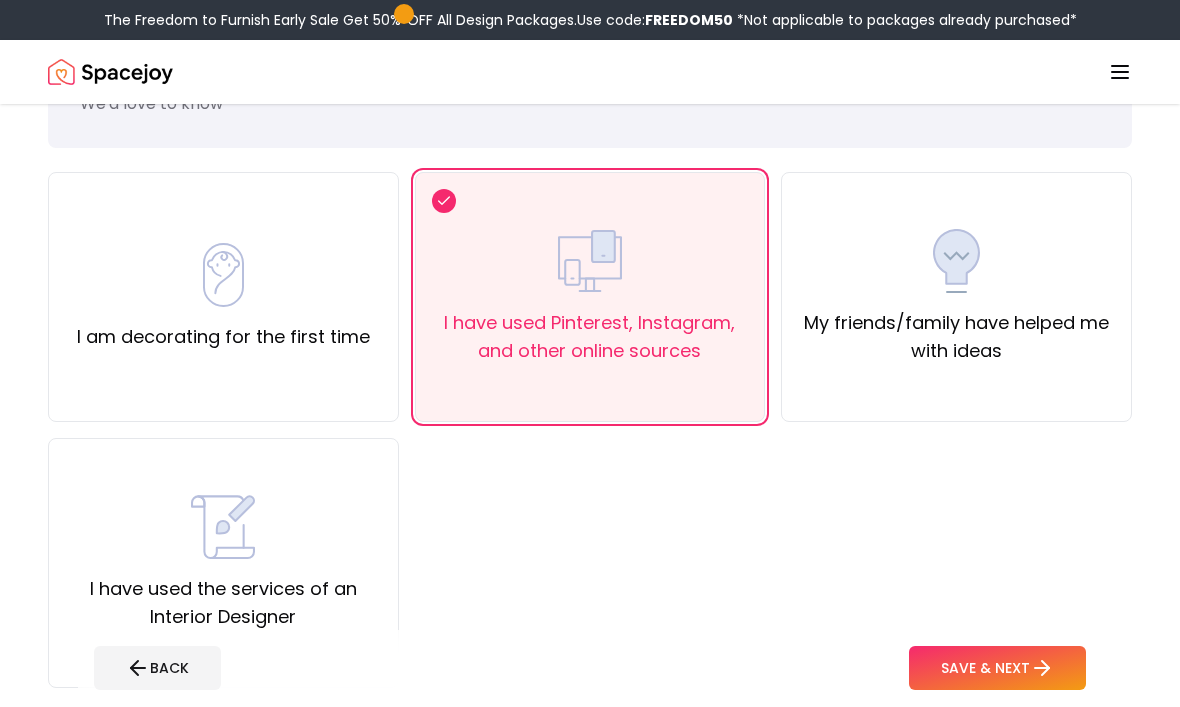 scroll, scrollTop: 104, scrollLeft: 0, axis: vertical 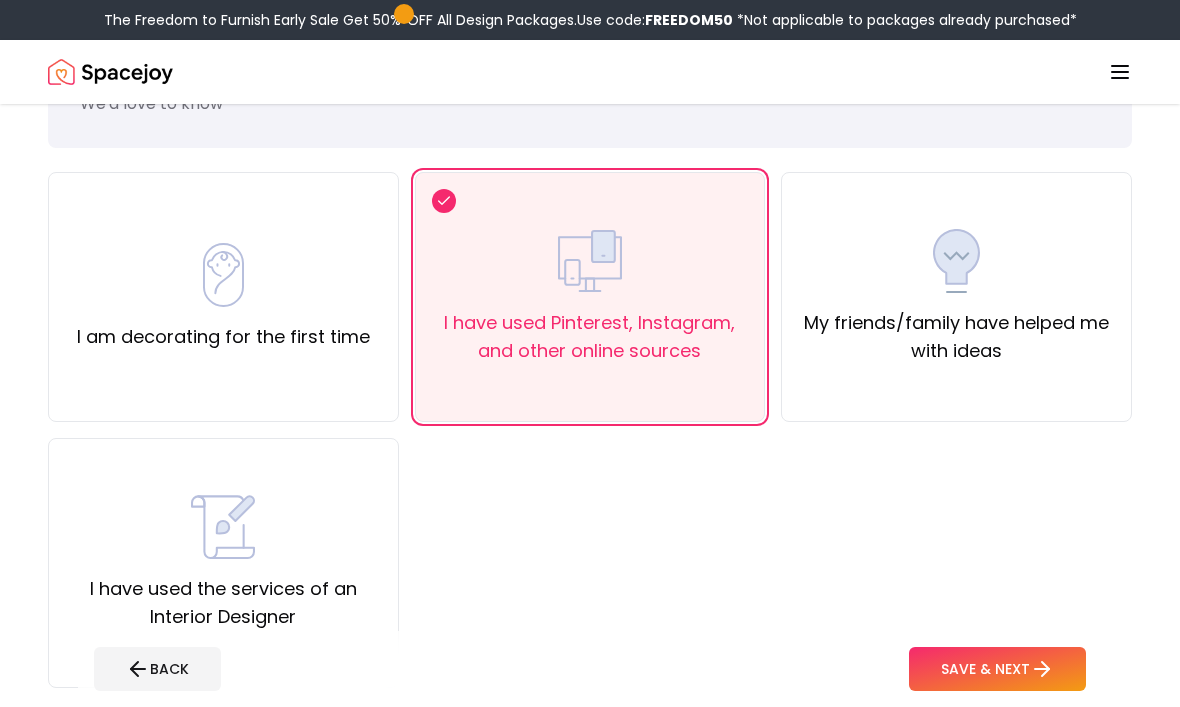 click on "SAVE & NEXT" at bounding box center (997, 669) 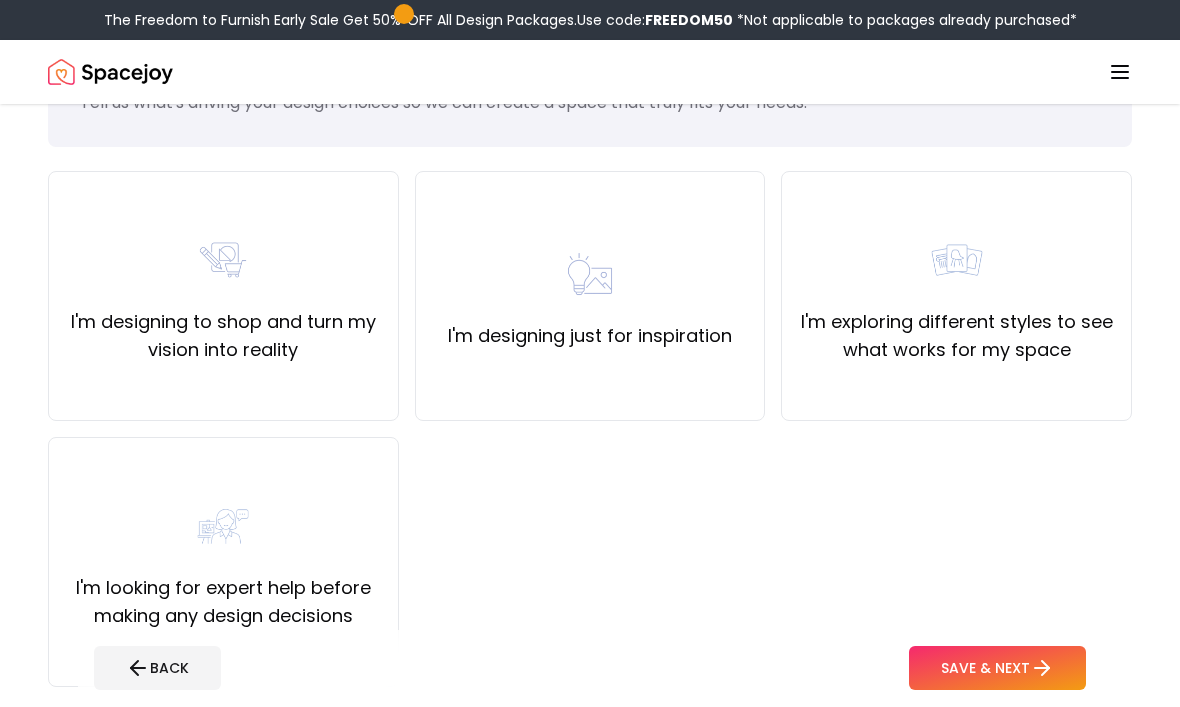 scroll, scrollTop: 105, scrollLeft: 0, axis: vertical 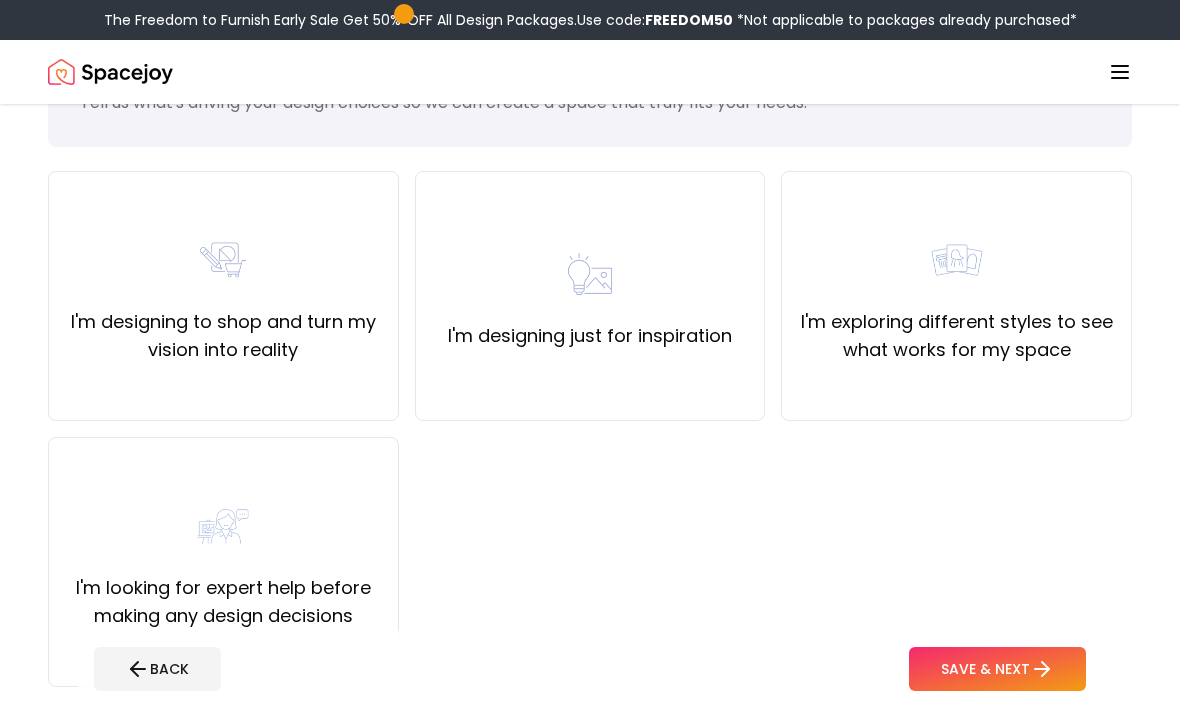 click on "I'm looking for expert help before making any design decisions" at bounding box center (223, 602) 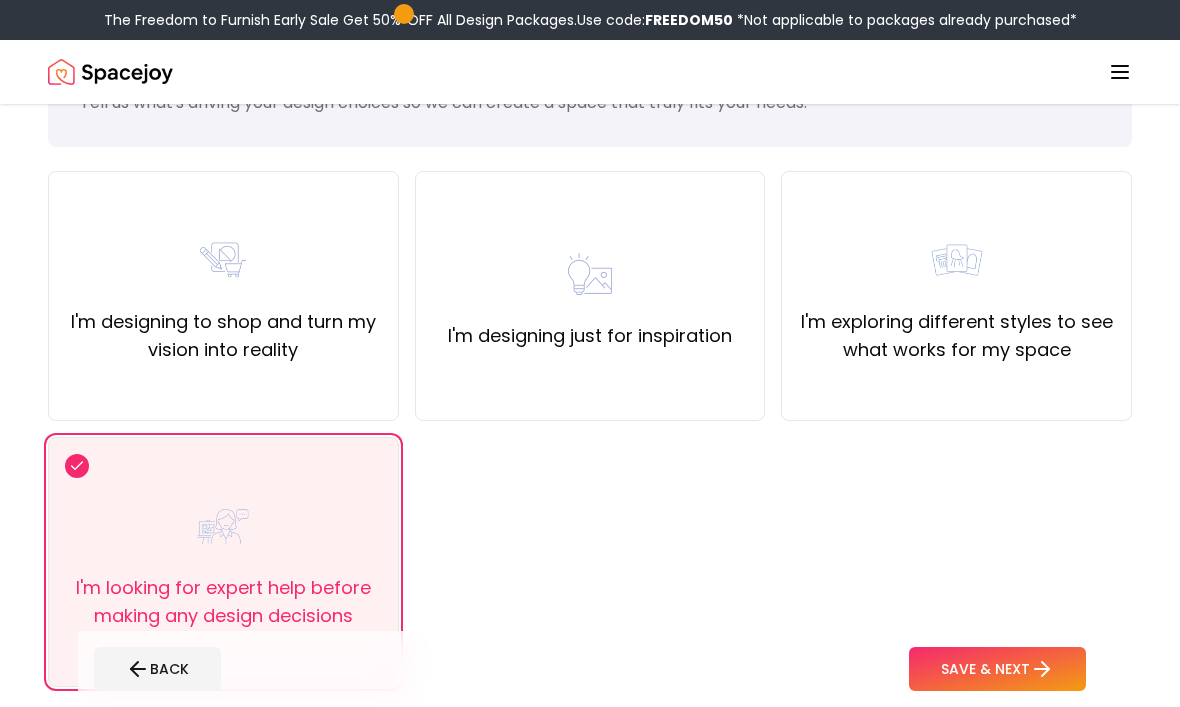 click on "SAVE & NEXT" at bounding box center [997, 669] 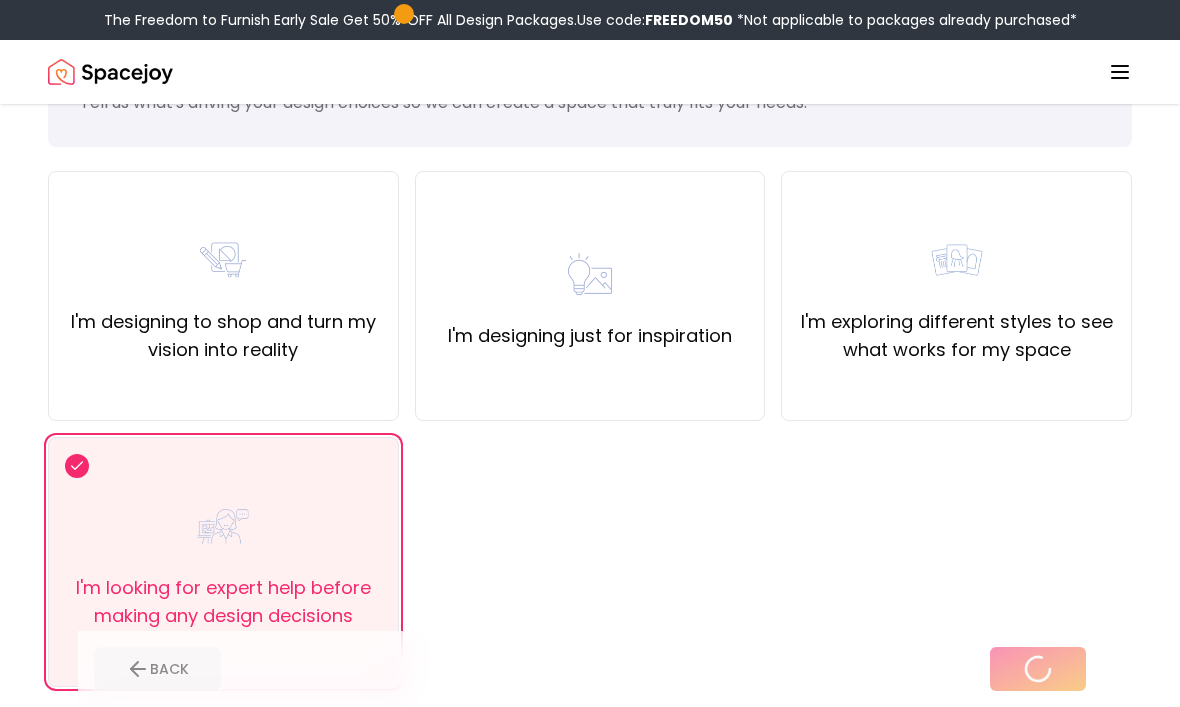 scroll, scrollTop: 0, scrollLeft: 0, axis: both 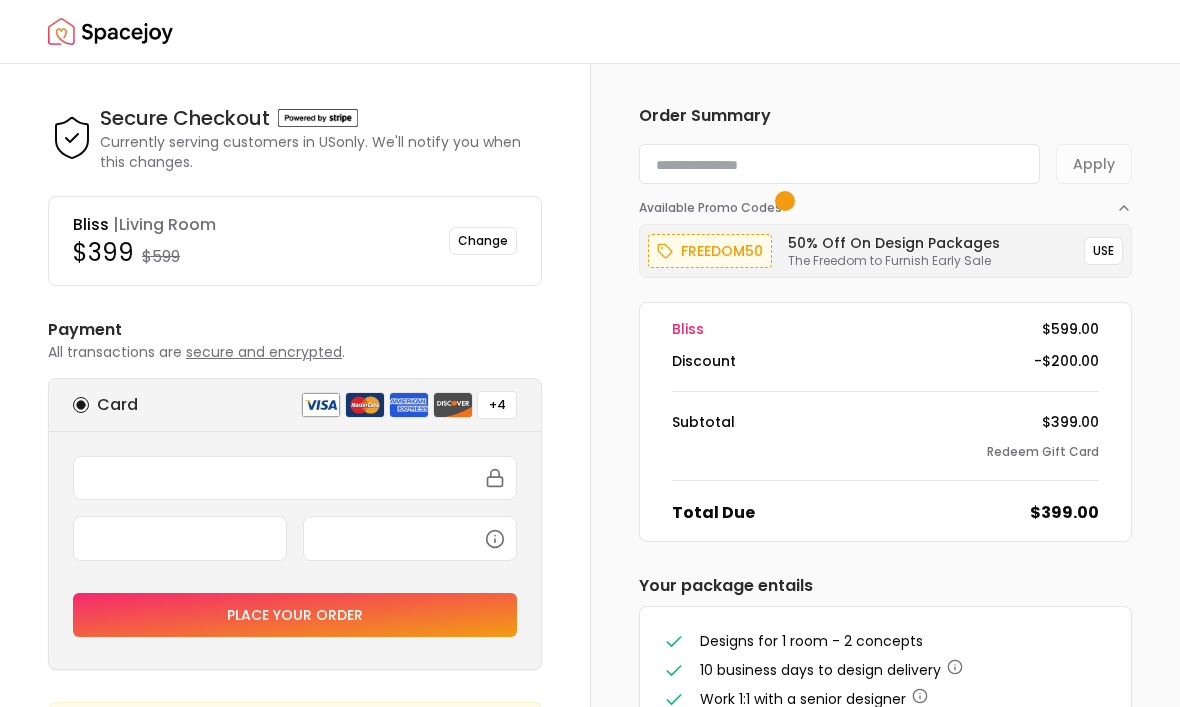 click at bounding box center (839, 164) 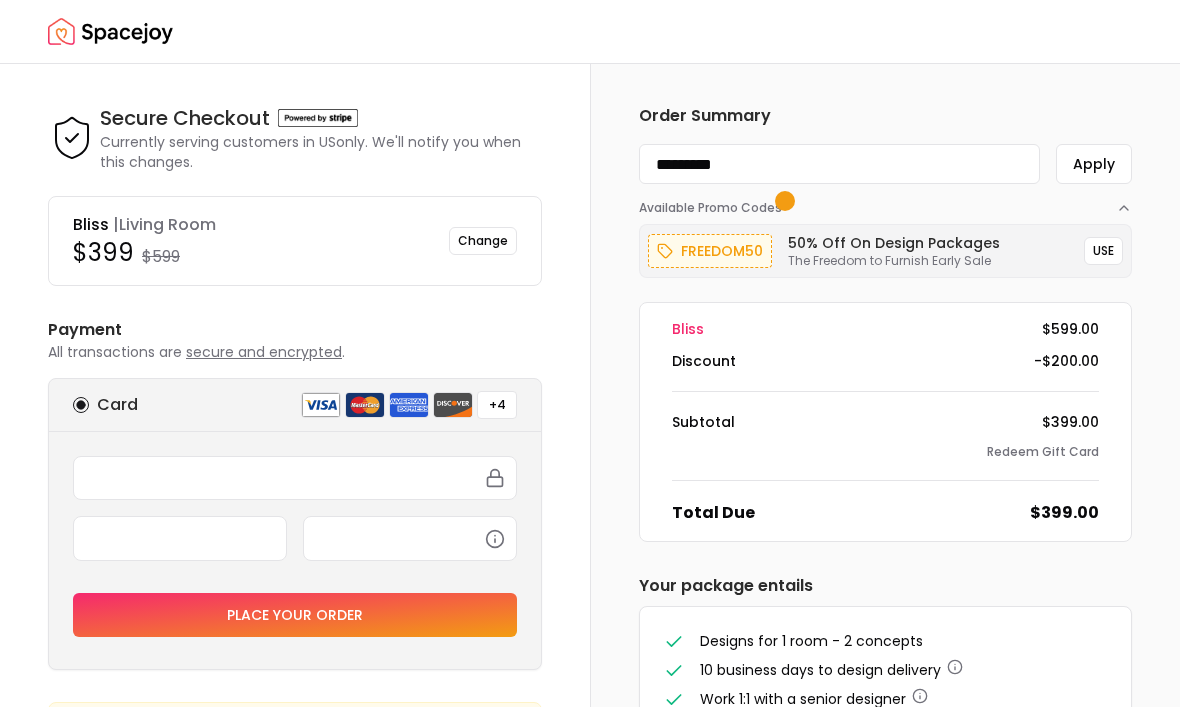 type on "*********" 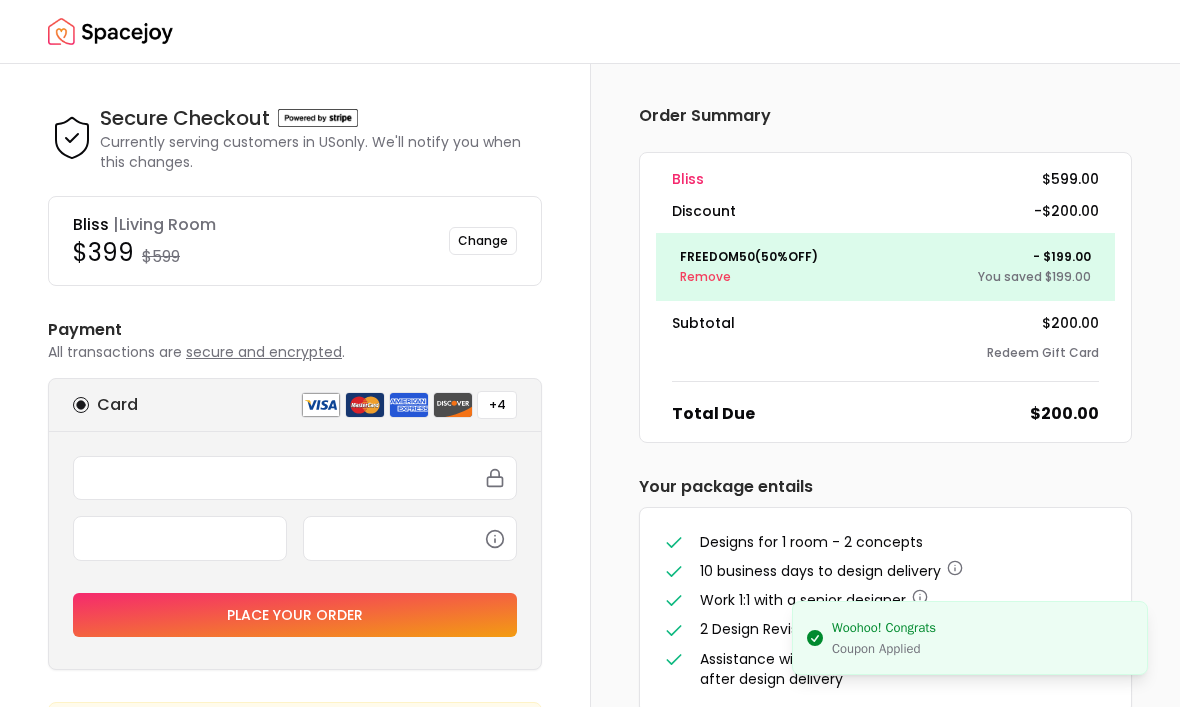 click on "Secure Checkout Secure Checkout Currently serving customers in   [GEOGRAPHIC_DATA]  only. We'll notify you when this changes. bliss   |  Living room $399 $599 Change Your package entails Designs for 1 room - 2 concepts 10 business days to design delivery Work 1:1 with a senior designer 2 Design Revisions Assistance with product alternates for up to 2 months after design delivery Payment All transactions are   secure and encrypted . Card +4 Place your order Did You Know? You are saving thousands of  dollar s on standard interior designer fees by choosing Spacejoy." at bounding box center [295, 460] 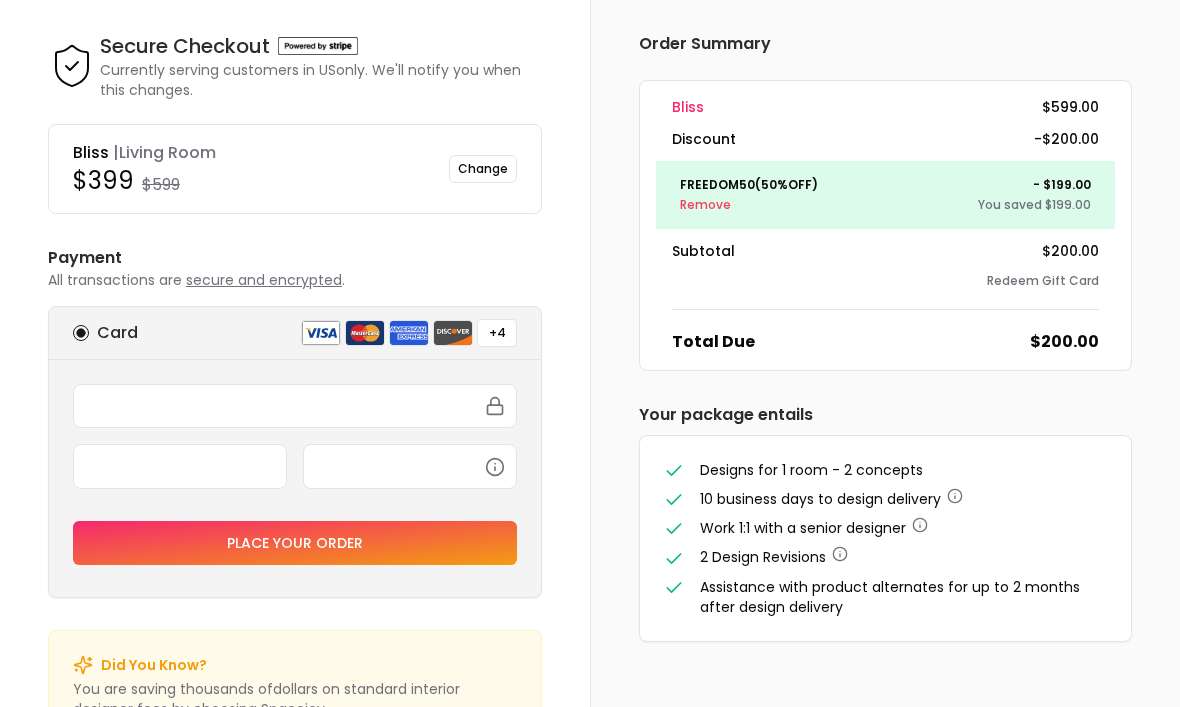 scroll, scrollTop: 71, scrollLeft: 0, axis: vertical 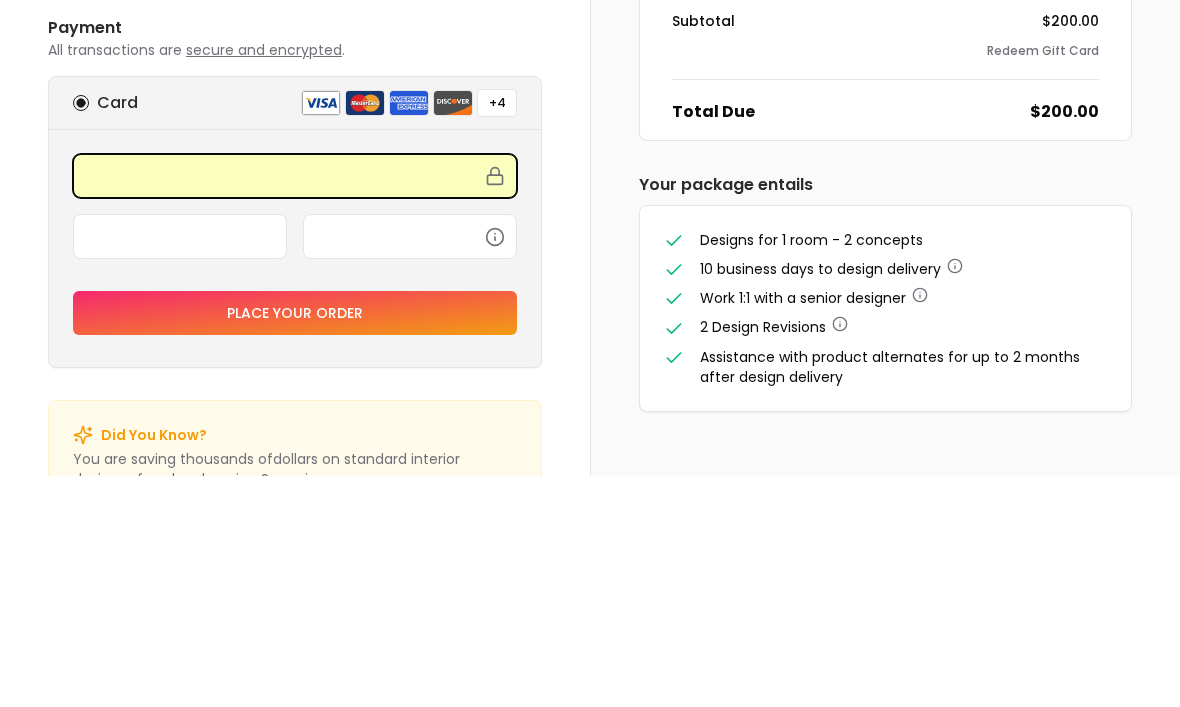click at bounding box center (180, 467) 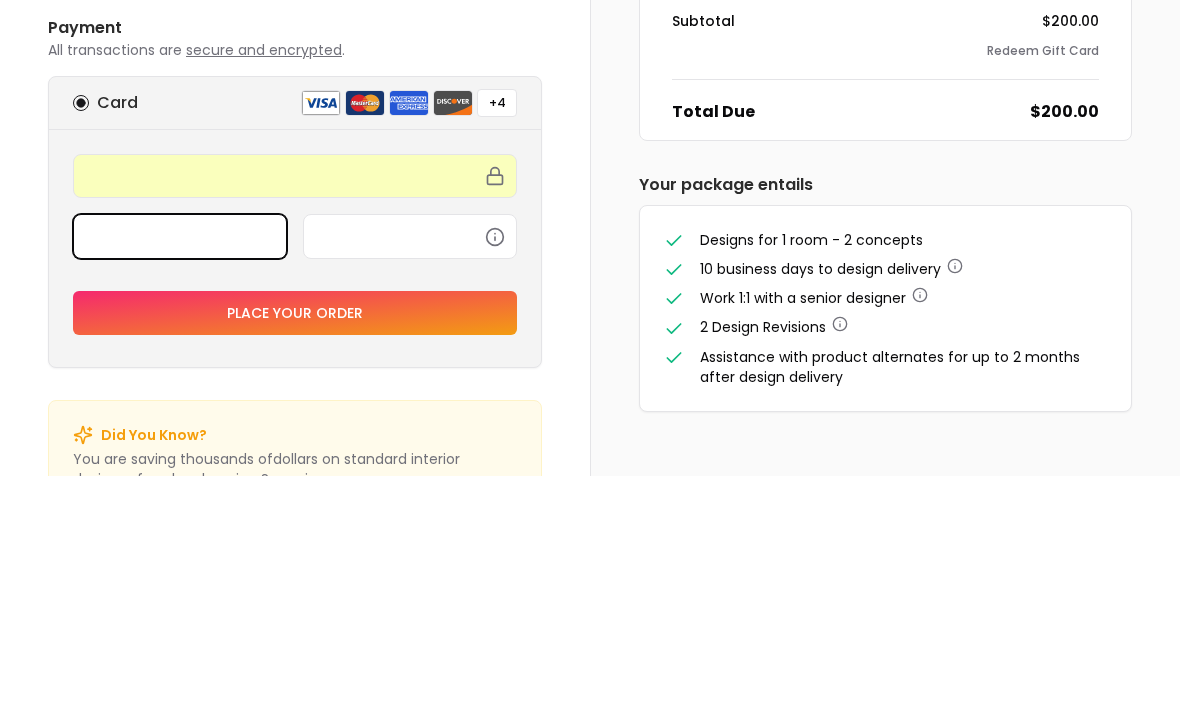 scroll, scrollTop: 82, scrollLeft: 0, axis: vertical 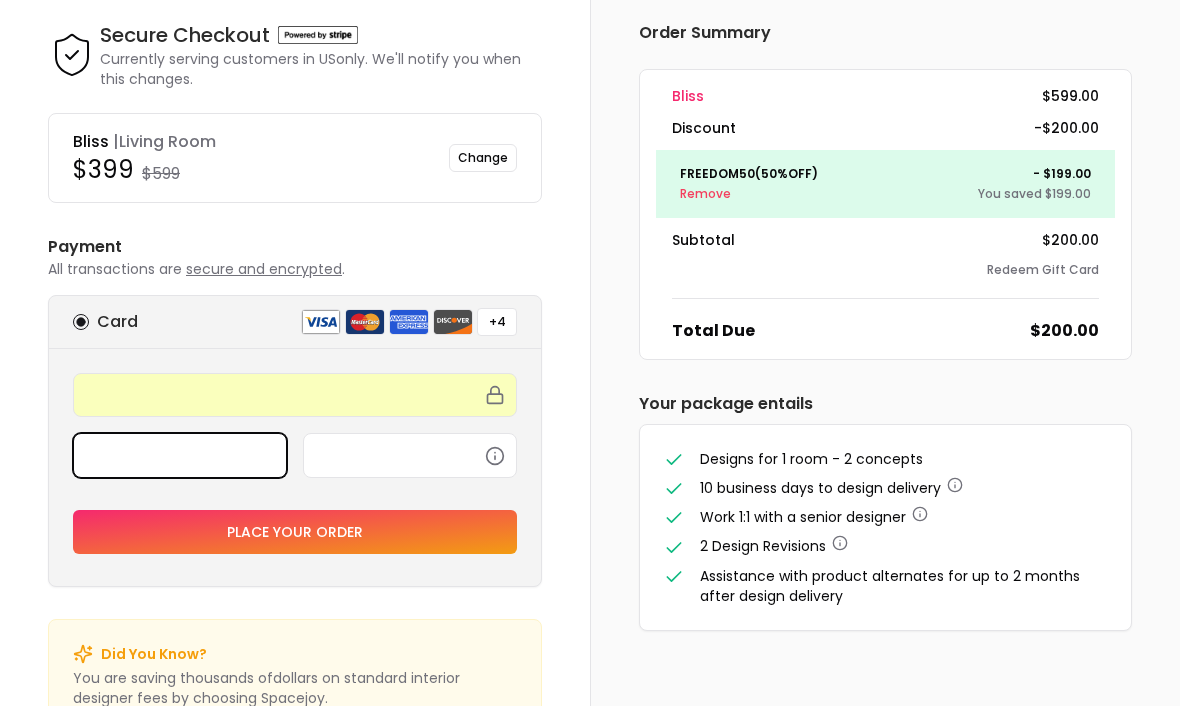 click at bounding box center [180, 456] 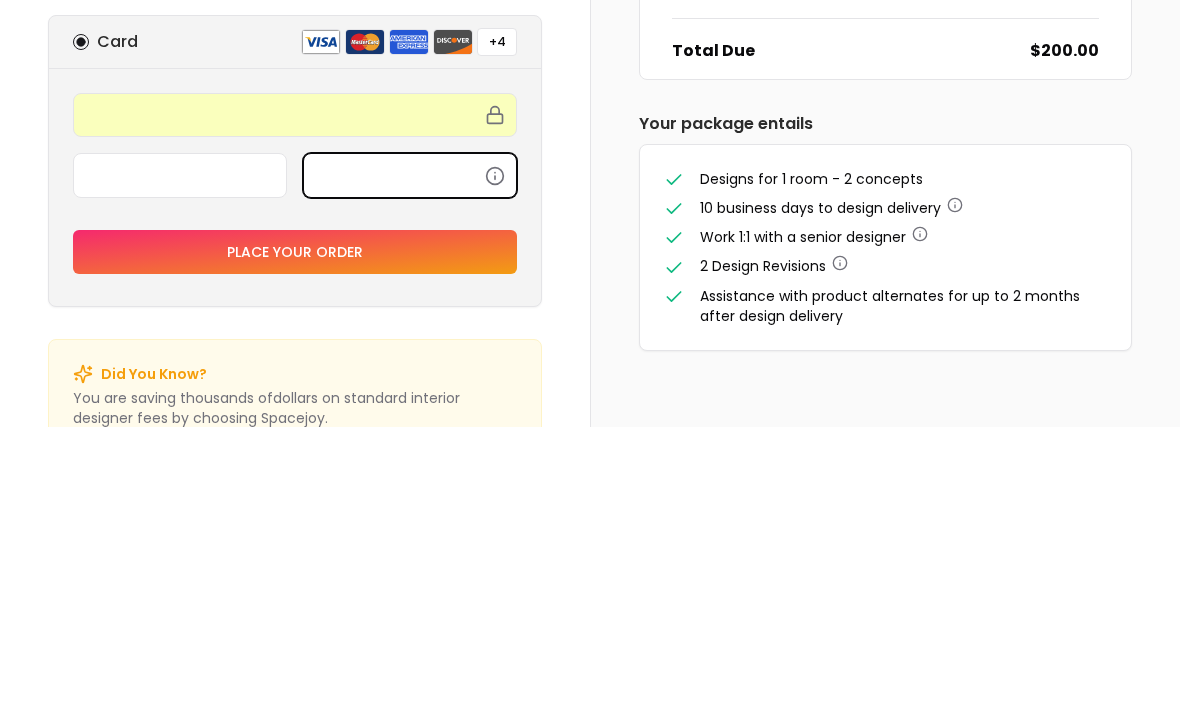 click on "Place your order" at bounding box center [295, 533] 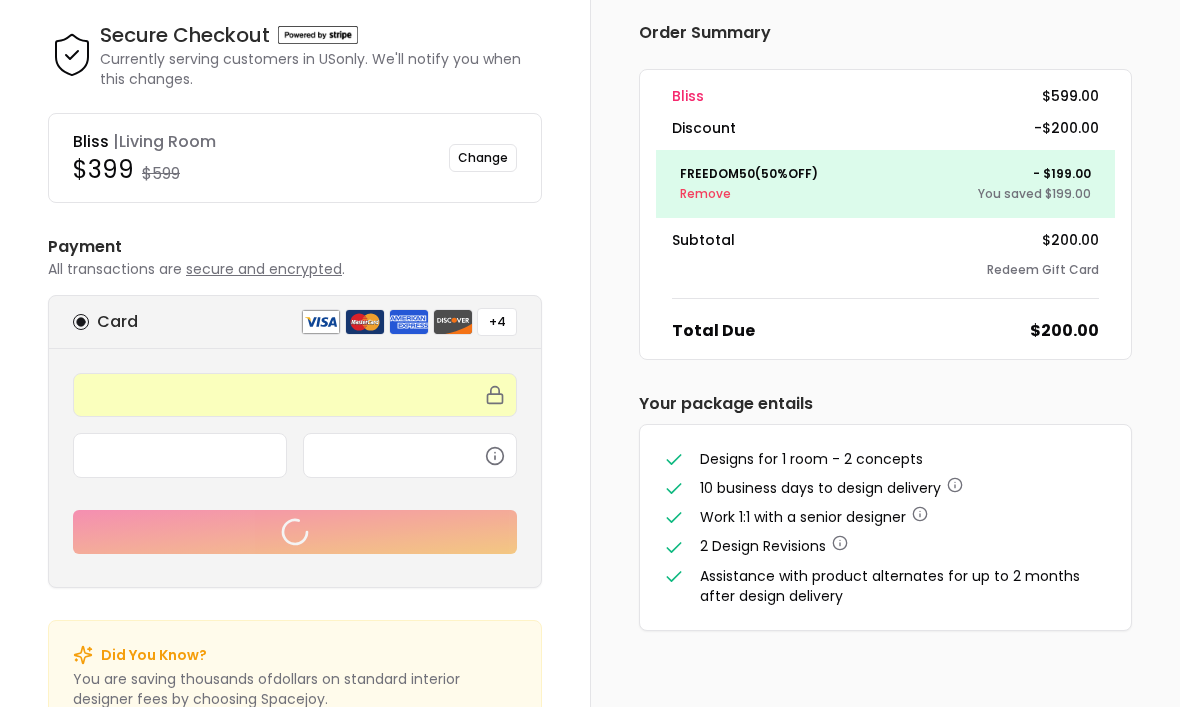scroll, scrollTop: 82, scrollLeft: 0, axis: vertical 